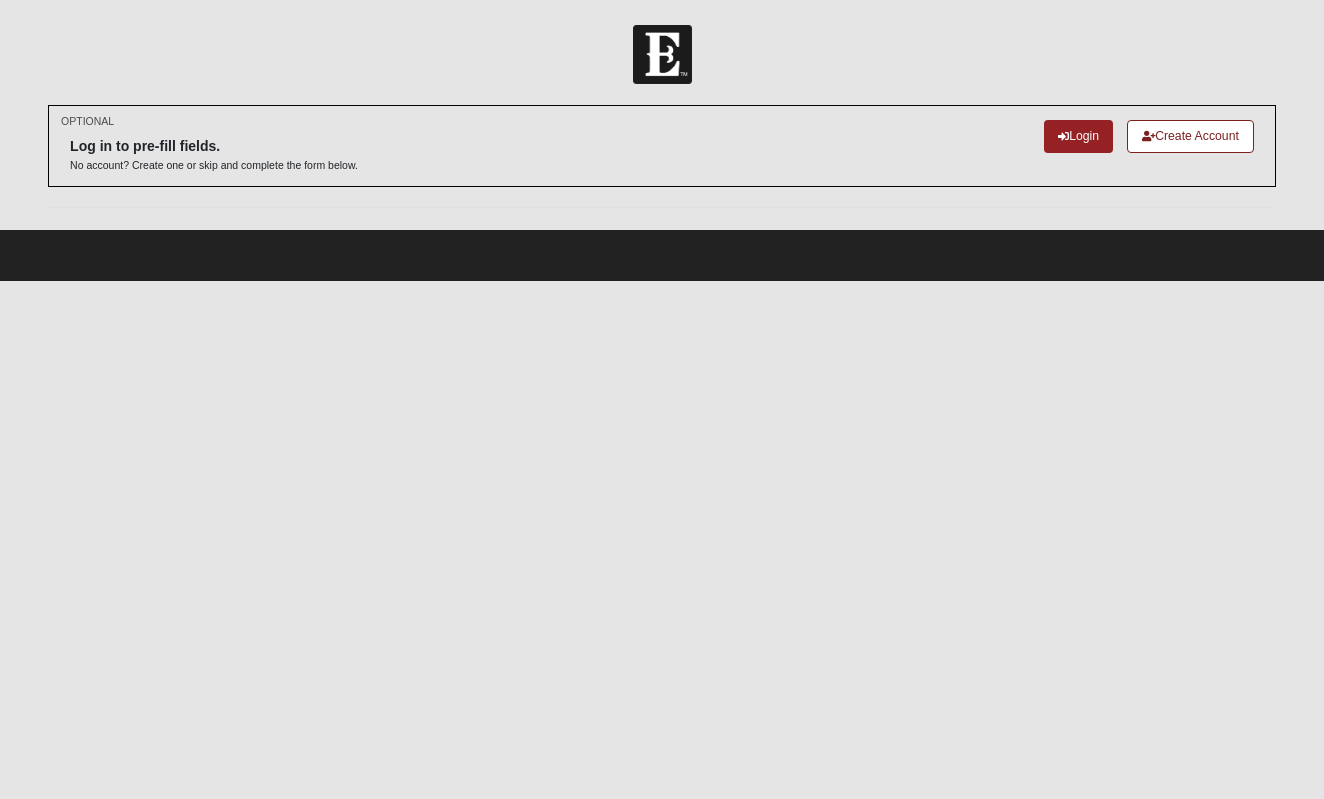 scroll, scrollTop: 0, scrollLeft: 0, axis: both 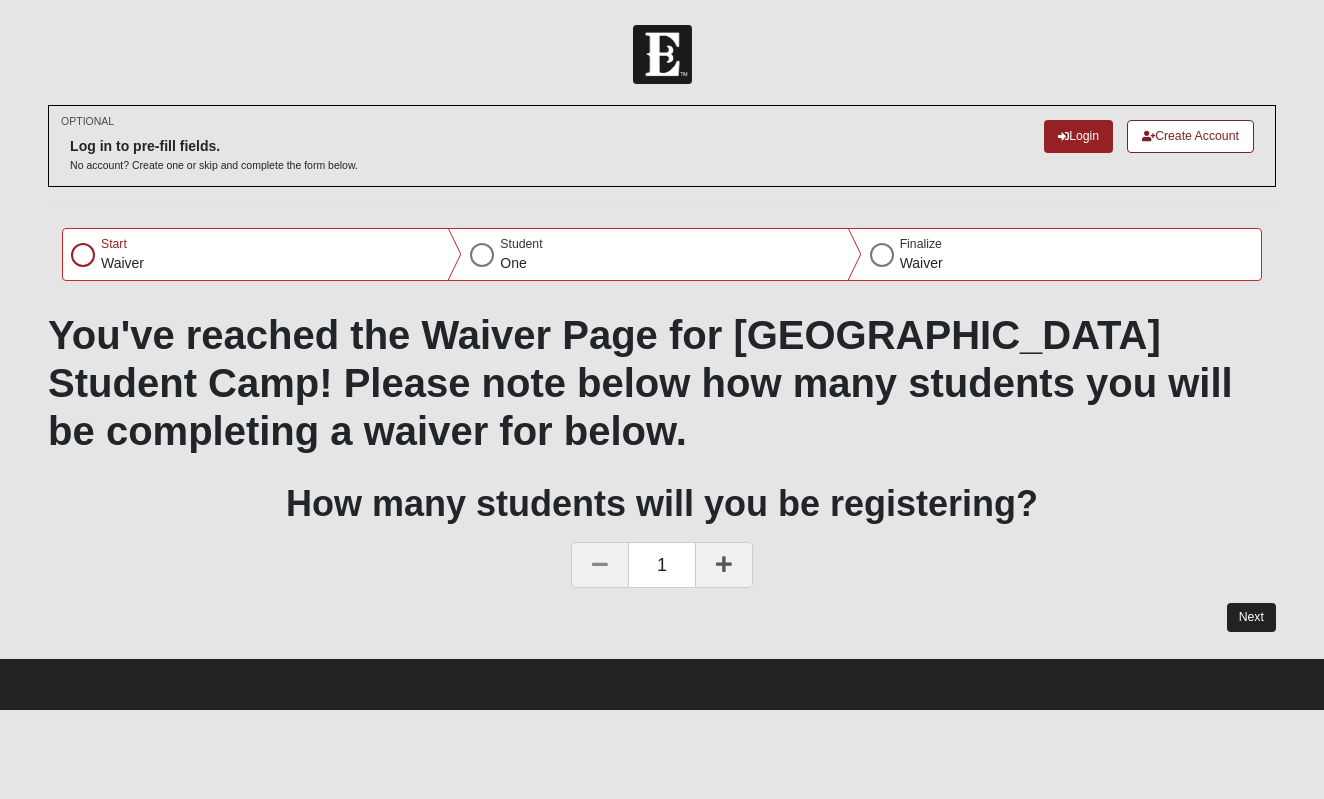 click on "Next" at bounding box center [1251, 617] 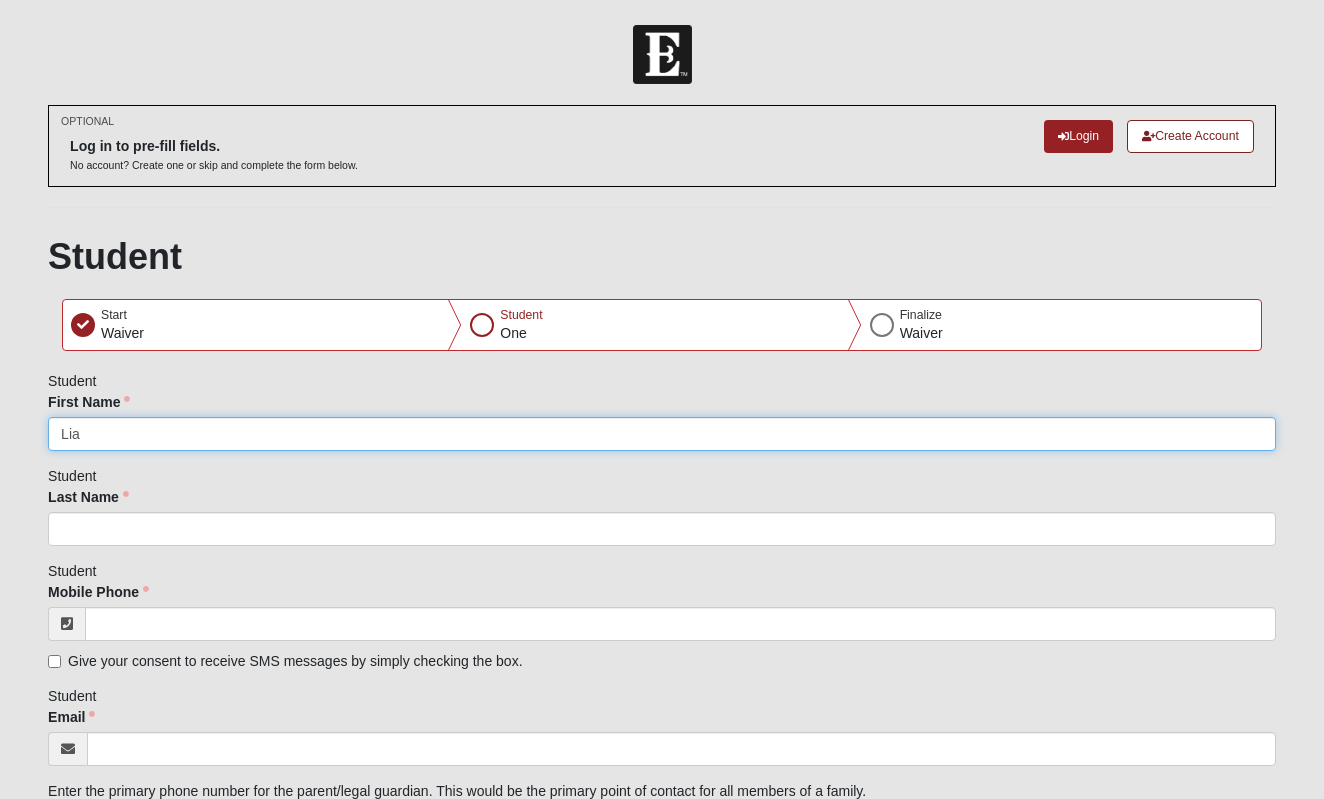 type on "Lia" 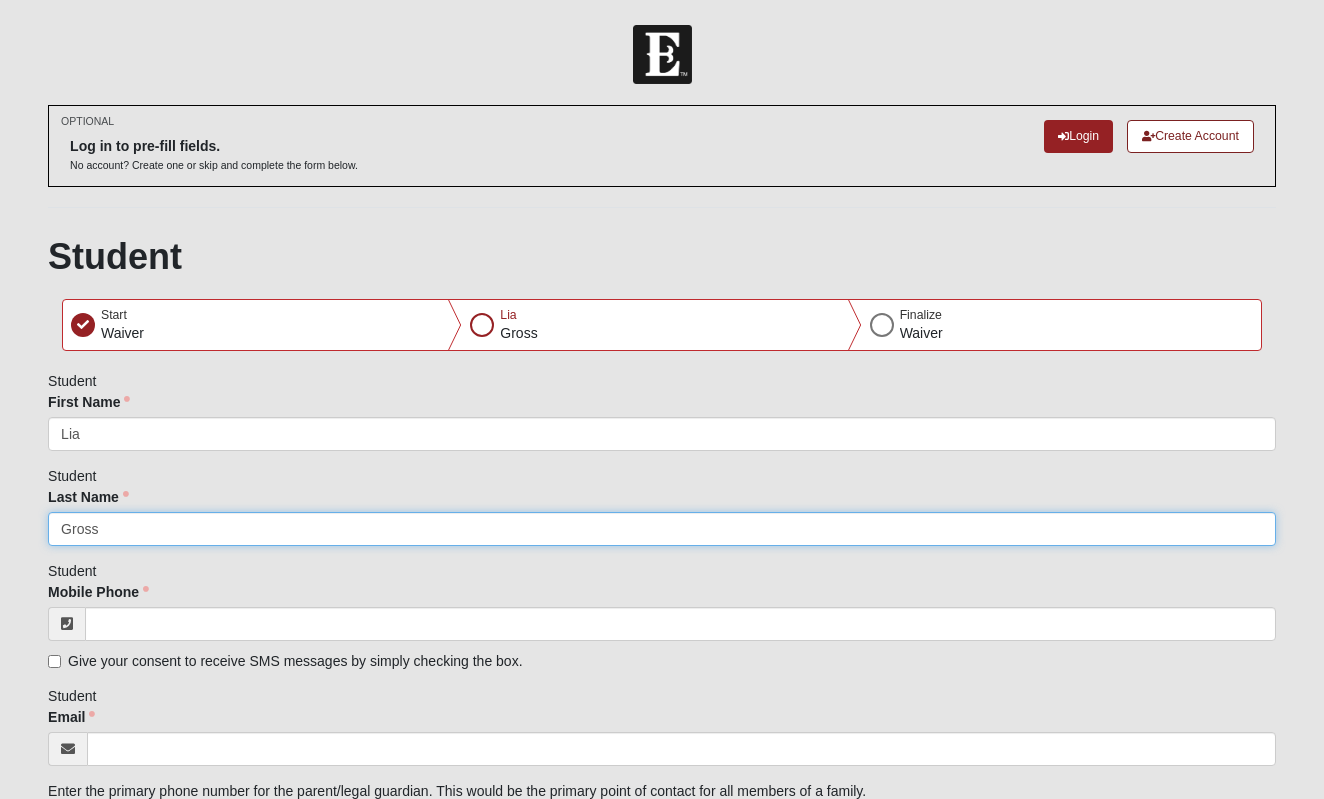 type on "Gross" 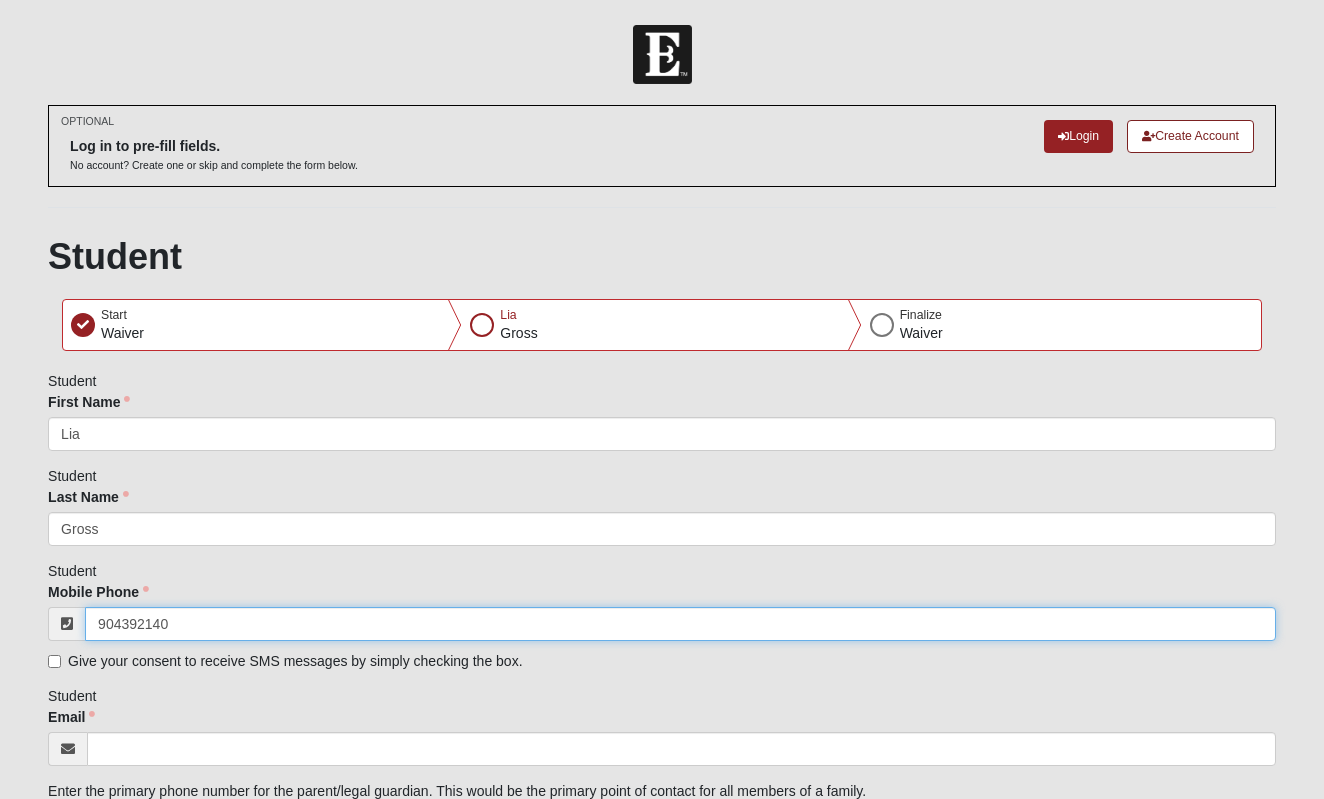 type on "[PHONE_NUMBER]" 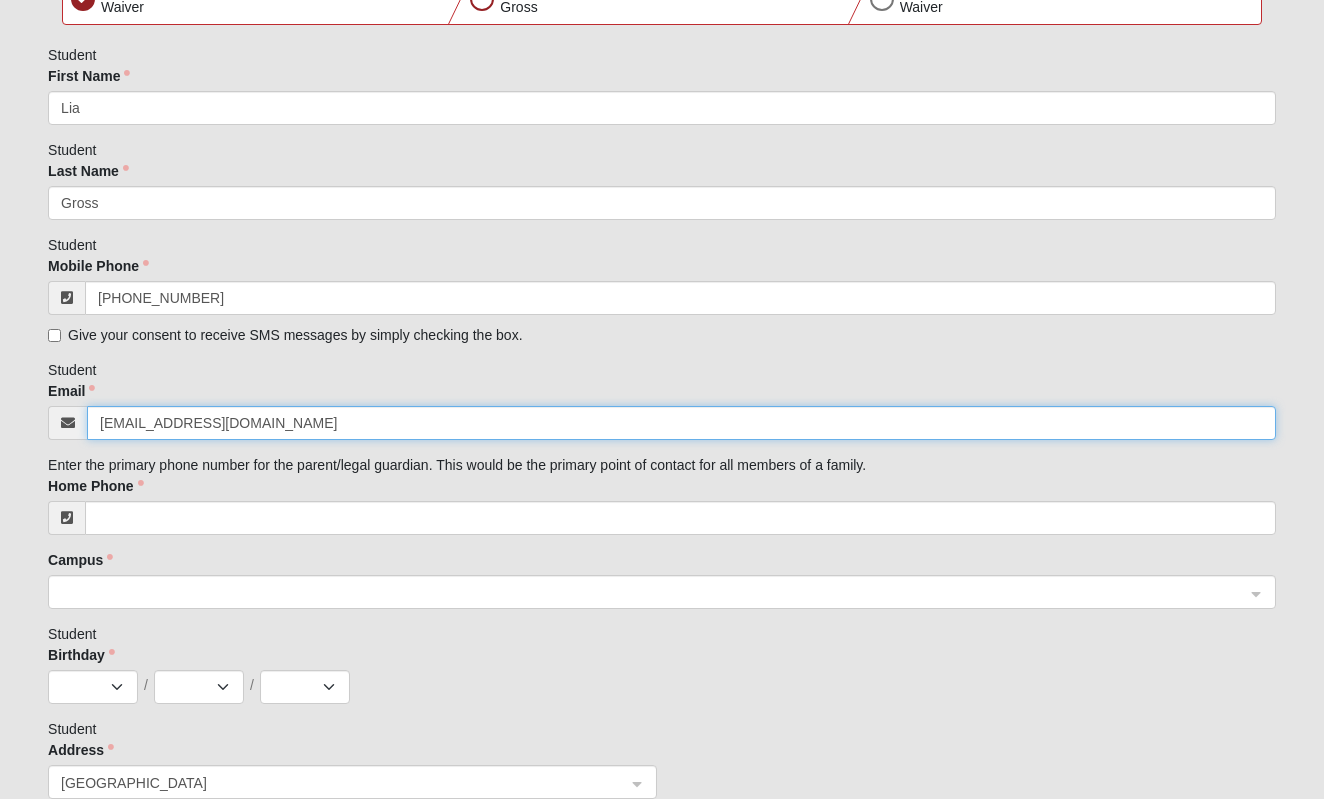 scroll, scrollTop: 330, scrollLeft: 0, axis: vertical 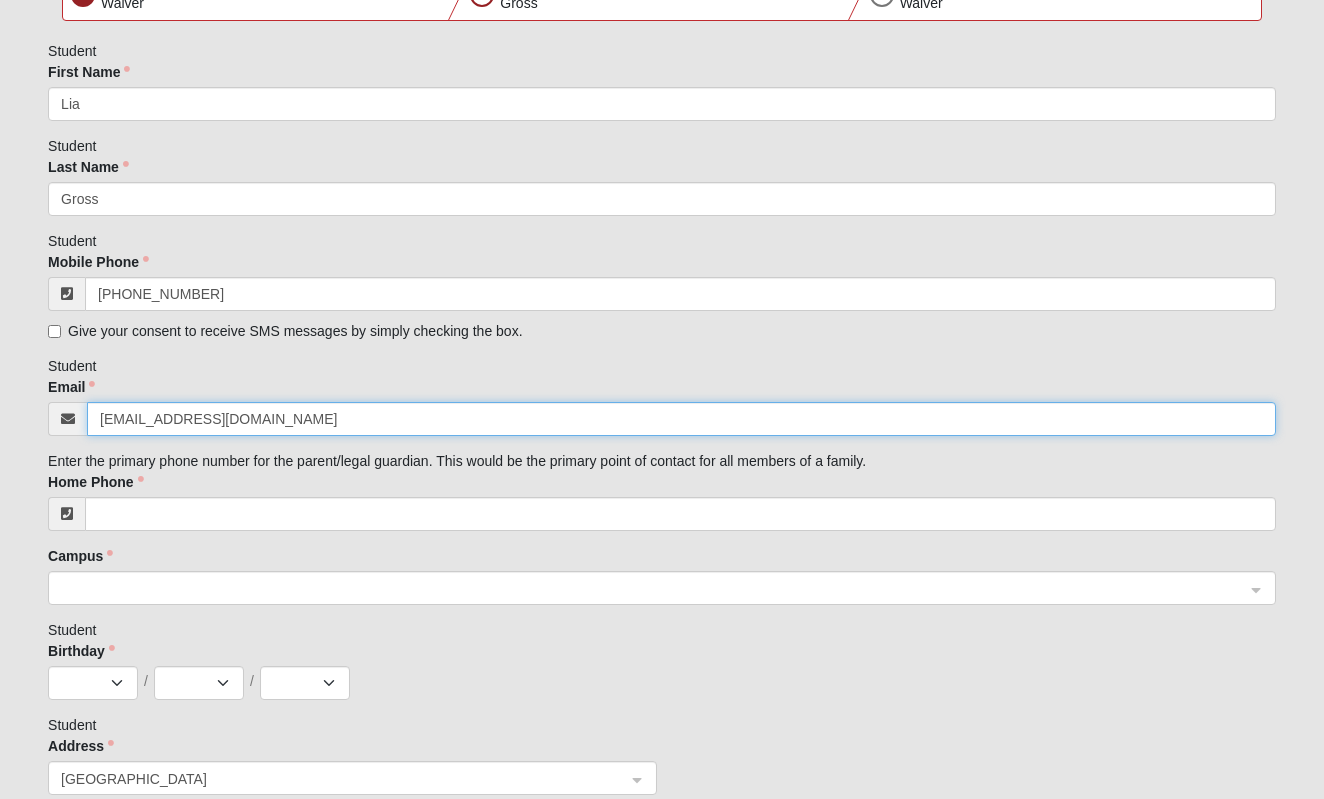 type on "[EMAIL_ADDRESS][DOMAIN_NAME]" 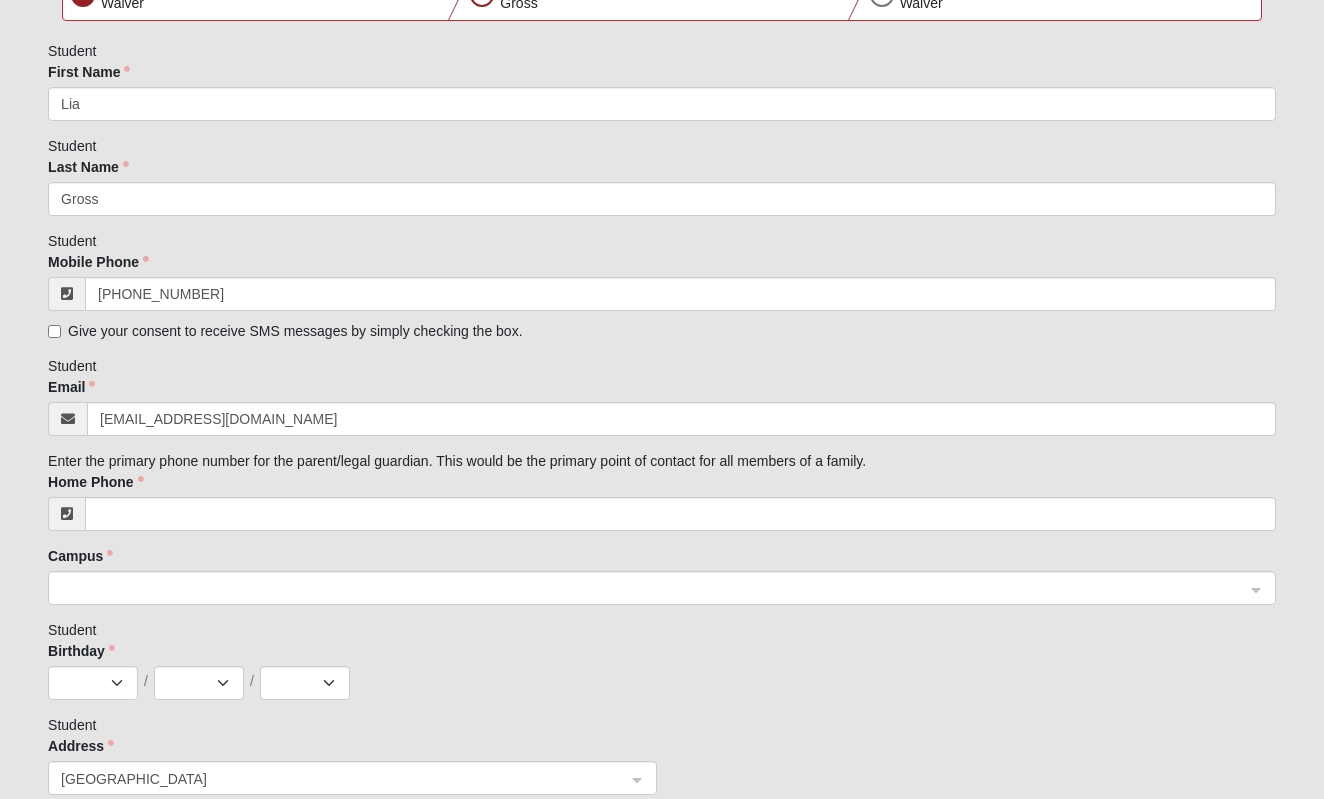 click on "Home Phone" 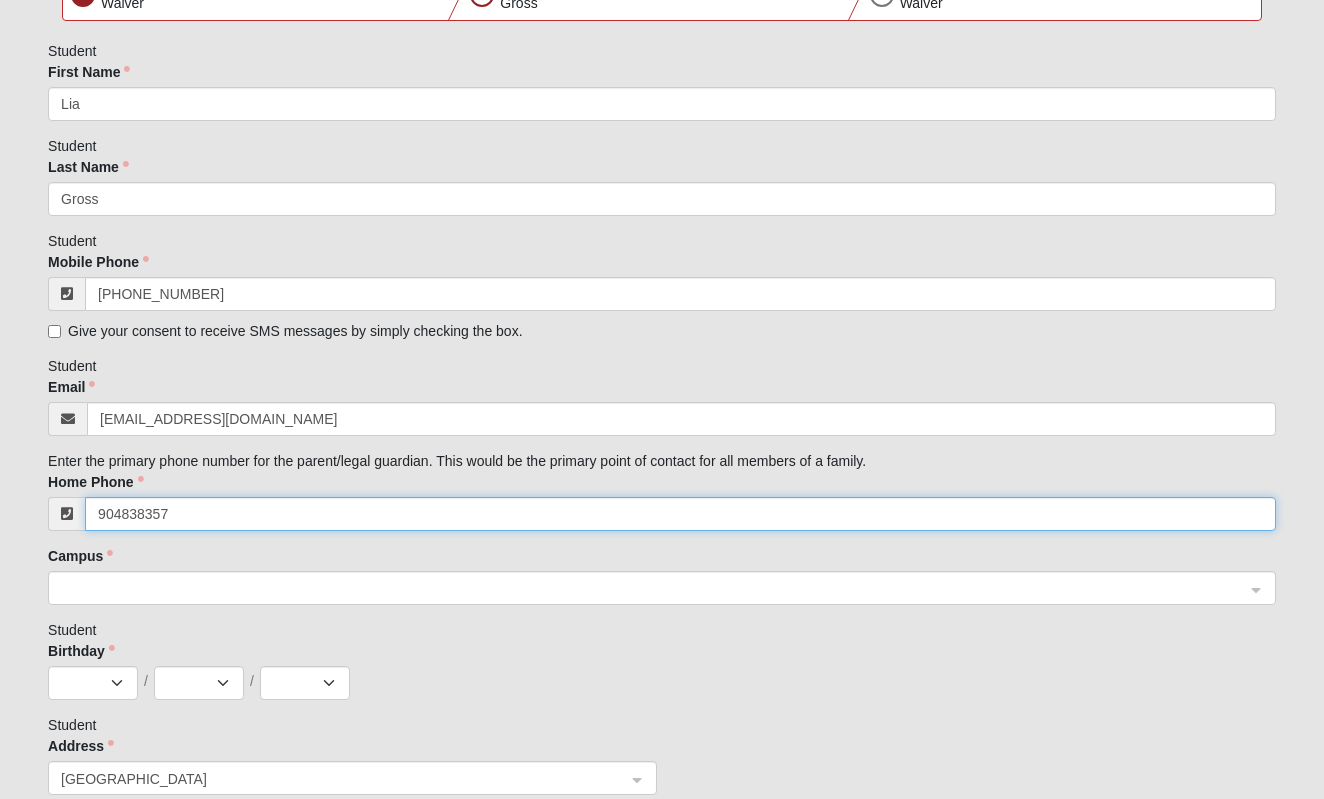 type on "[PHONE_NUMBER]" 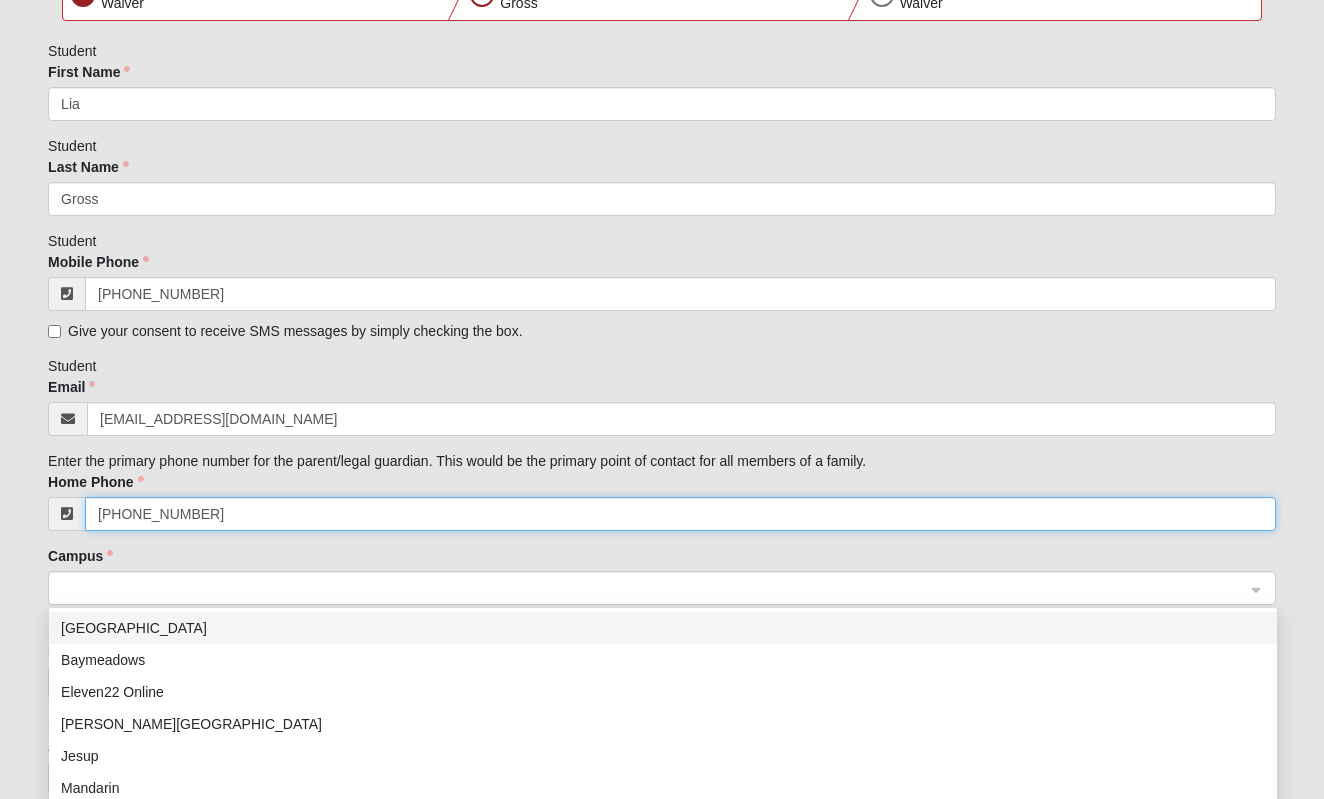 click 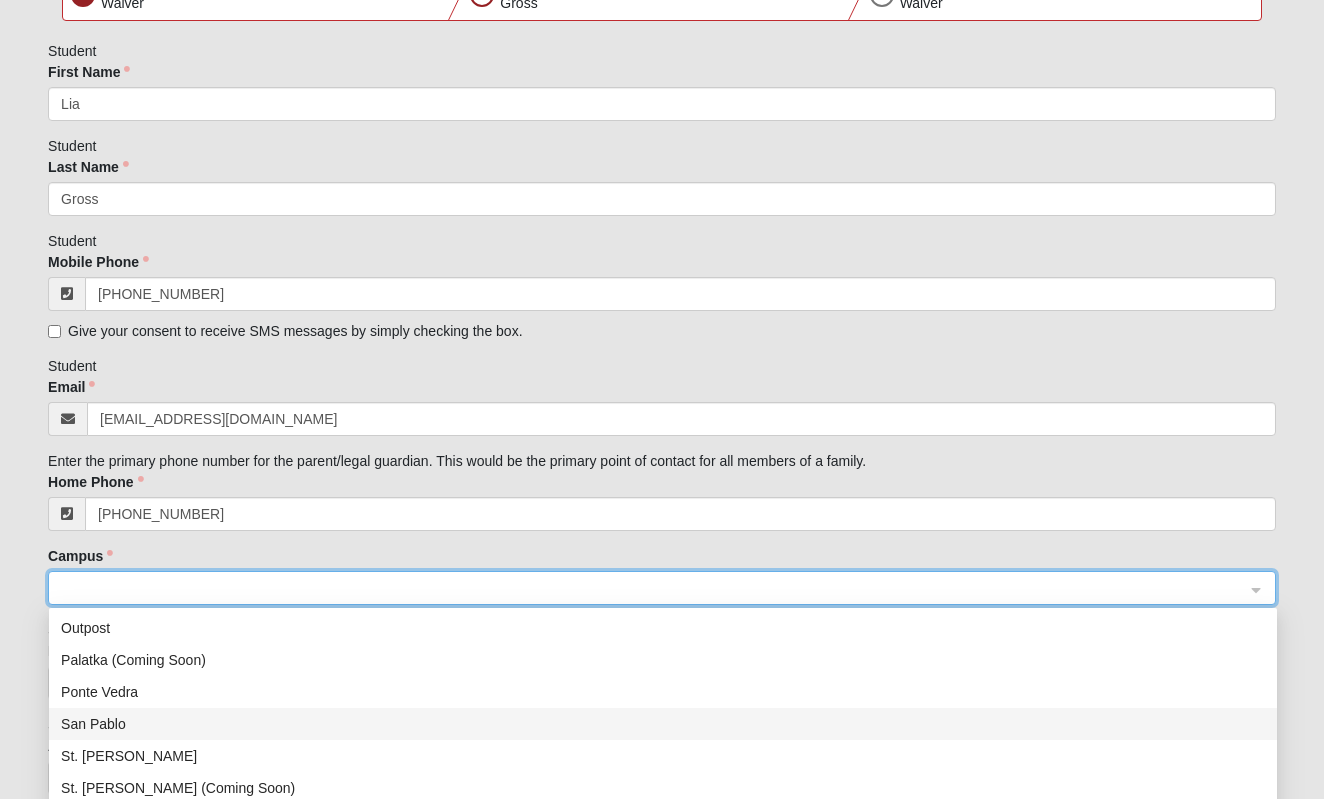 scroll, scrollTop: 256, scrollLeft: 0, axis: vertical 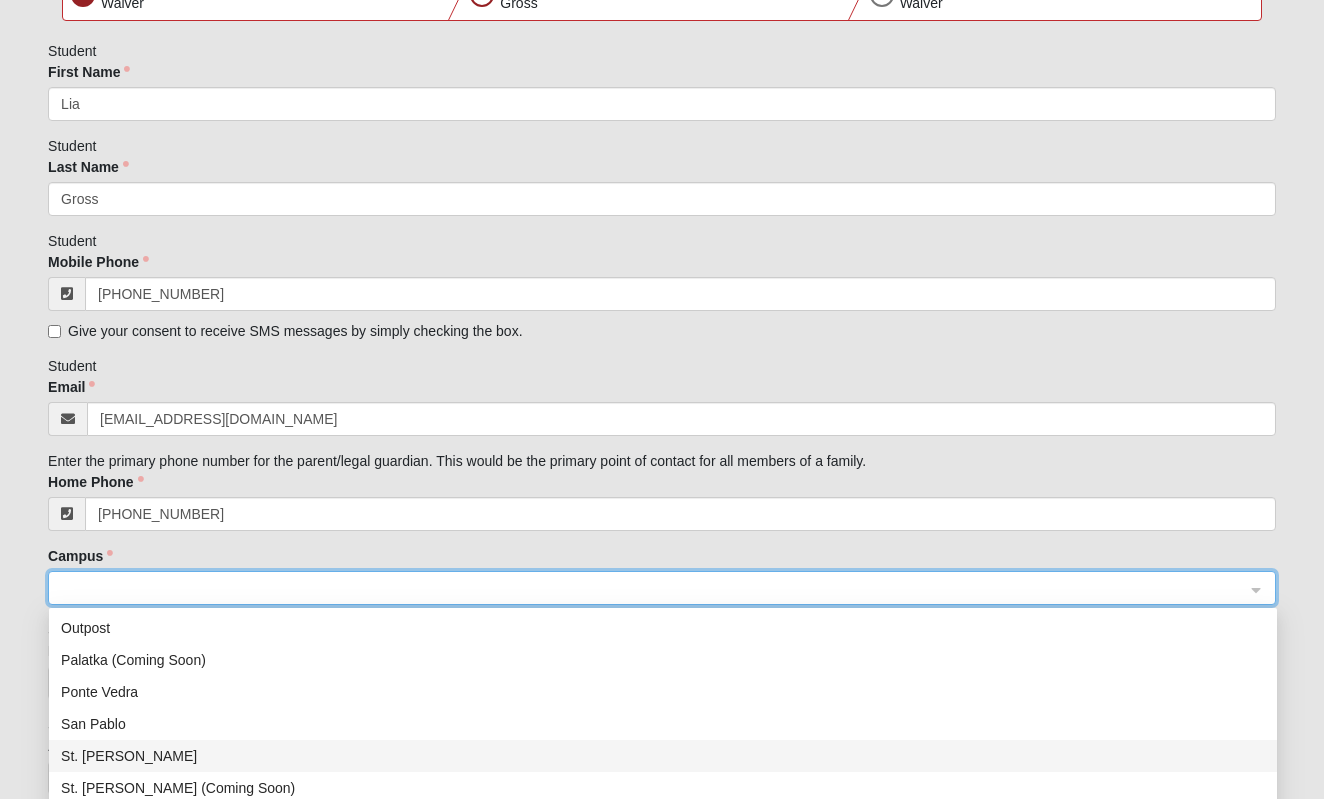 click on "St. [PERSON_NAME]" at bounding box center [663, 756] 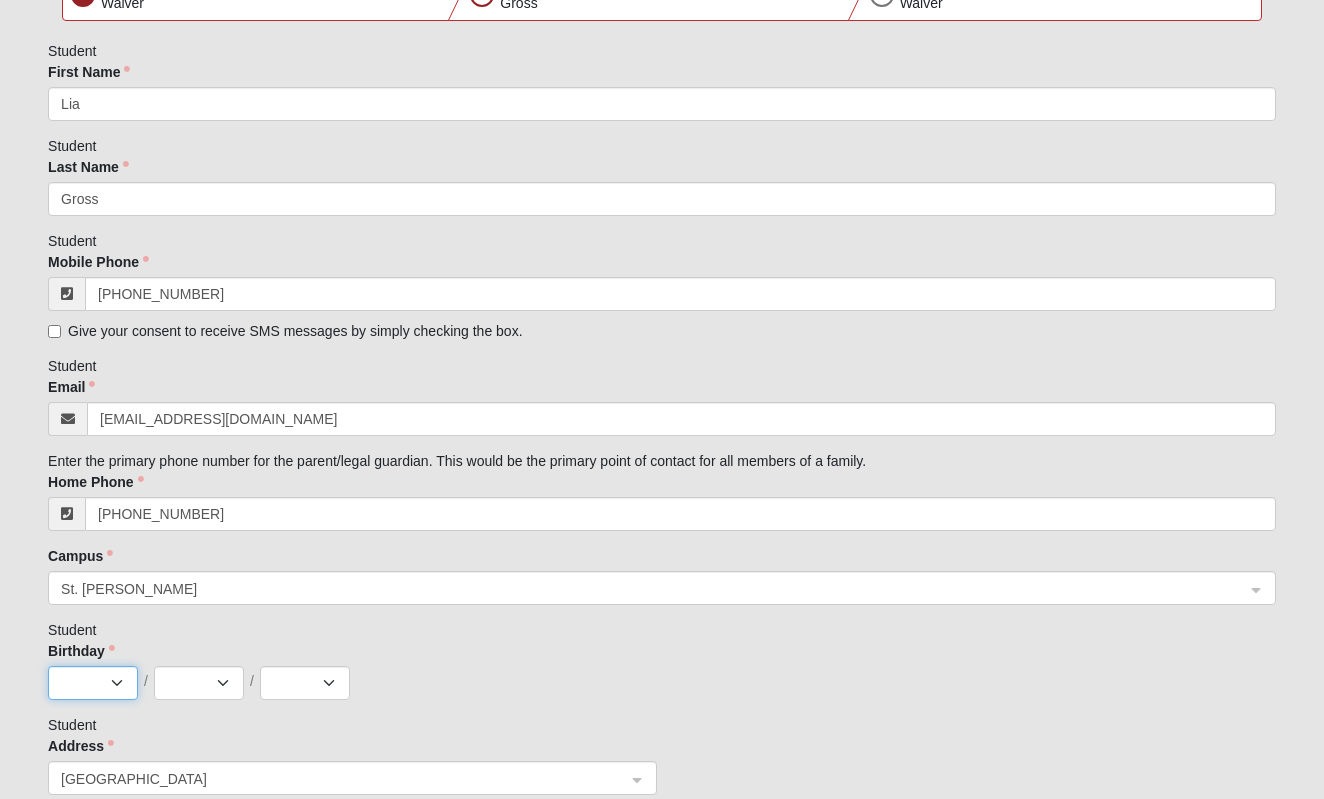 select on "8" 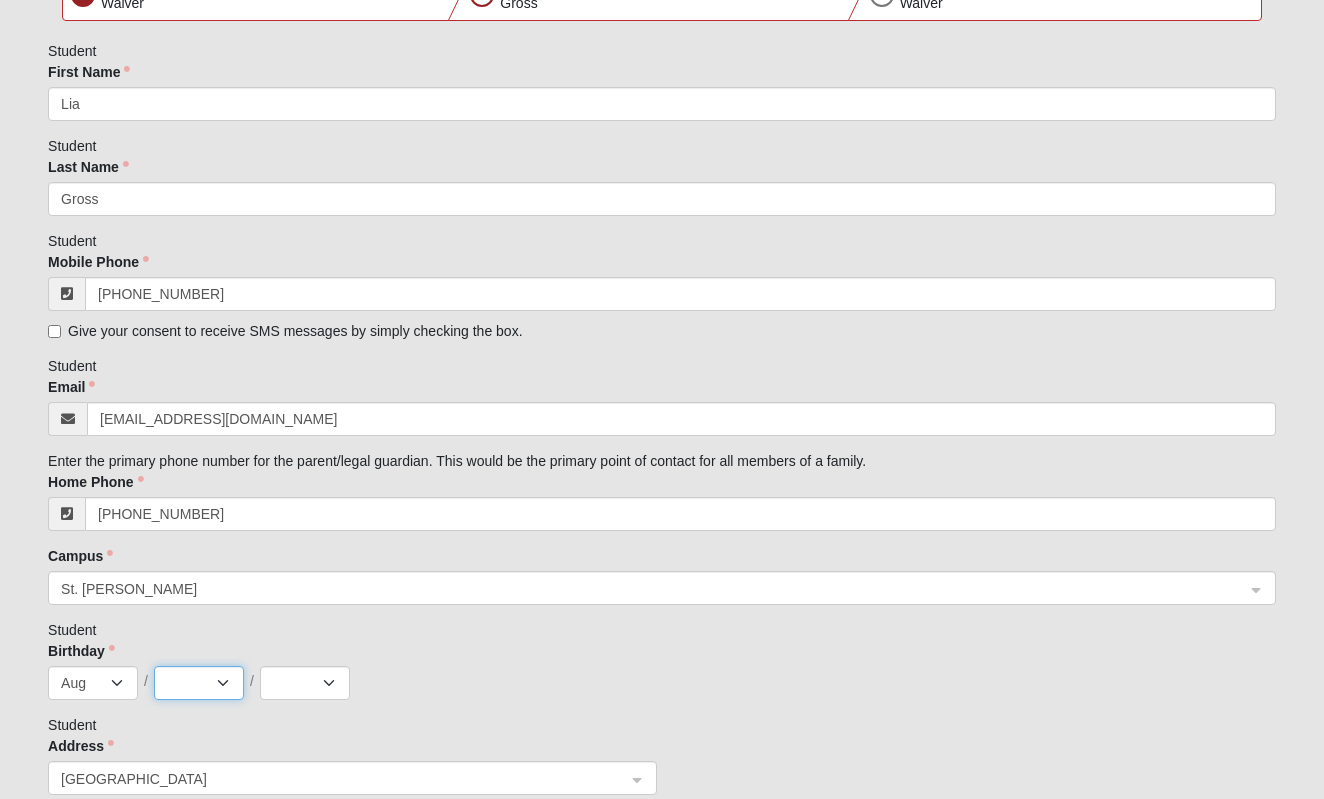 select on "31" 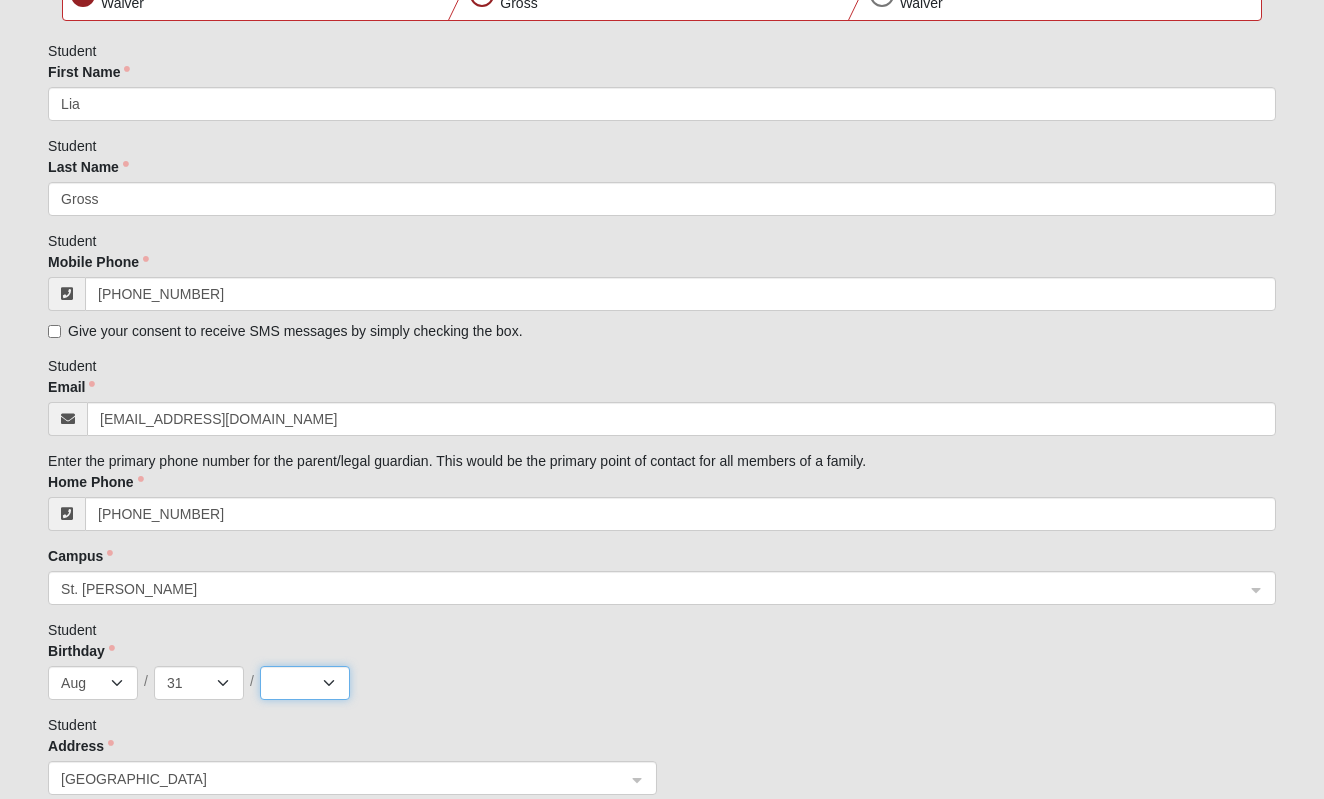 select on "2007" 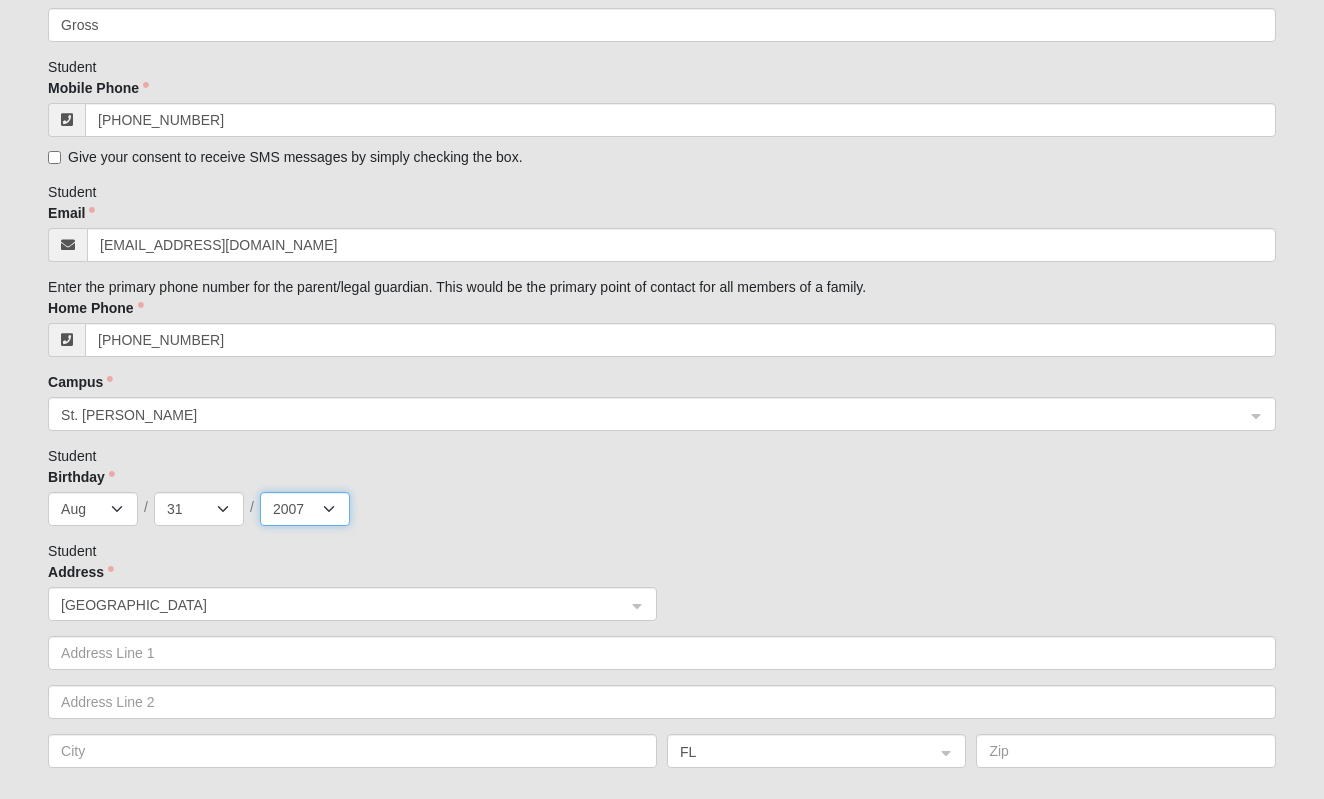 scroll, scrollTop: 533, scrollLeft: 0, axis: vertical 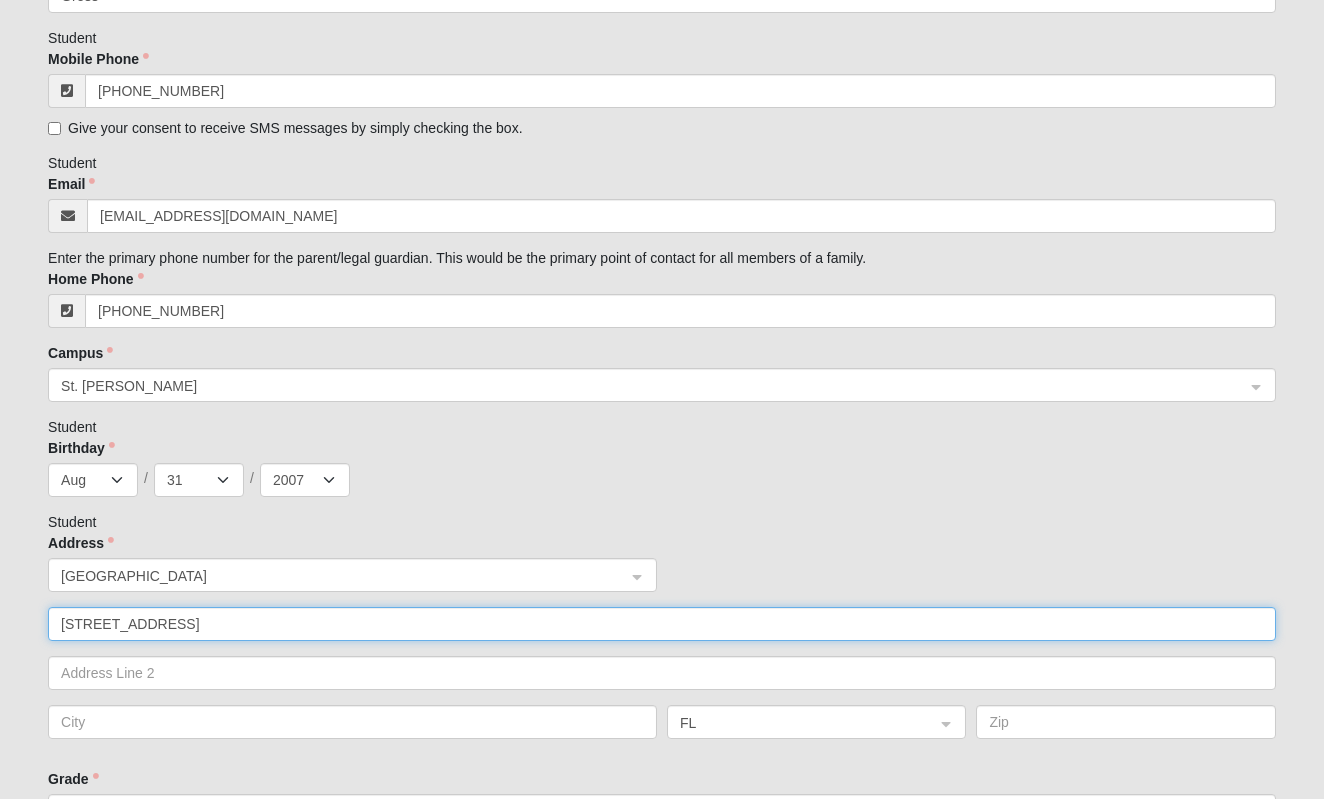 type on "[STREET_ADDRESS]" 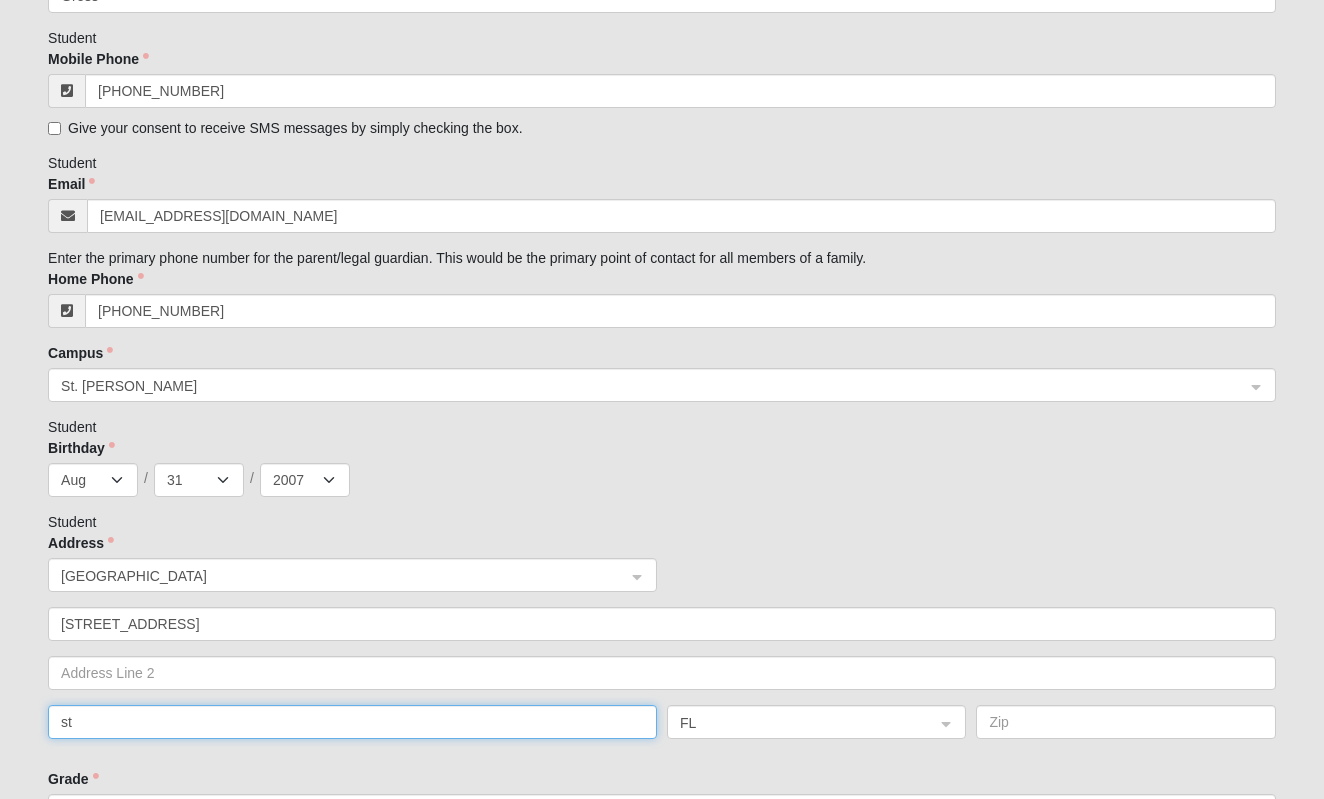 type on "s" 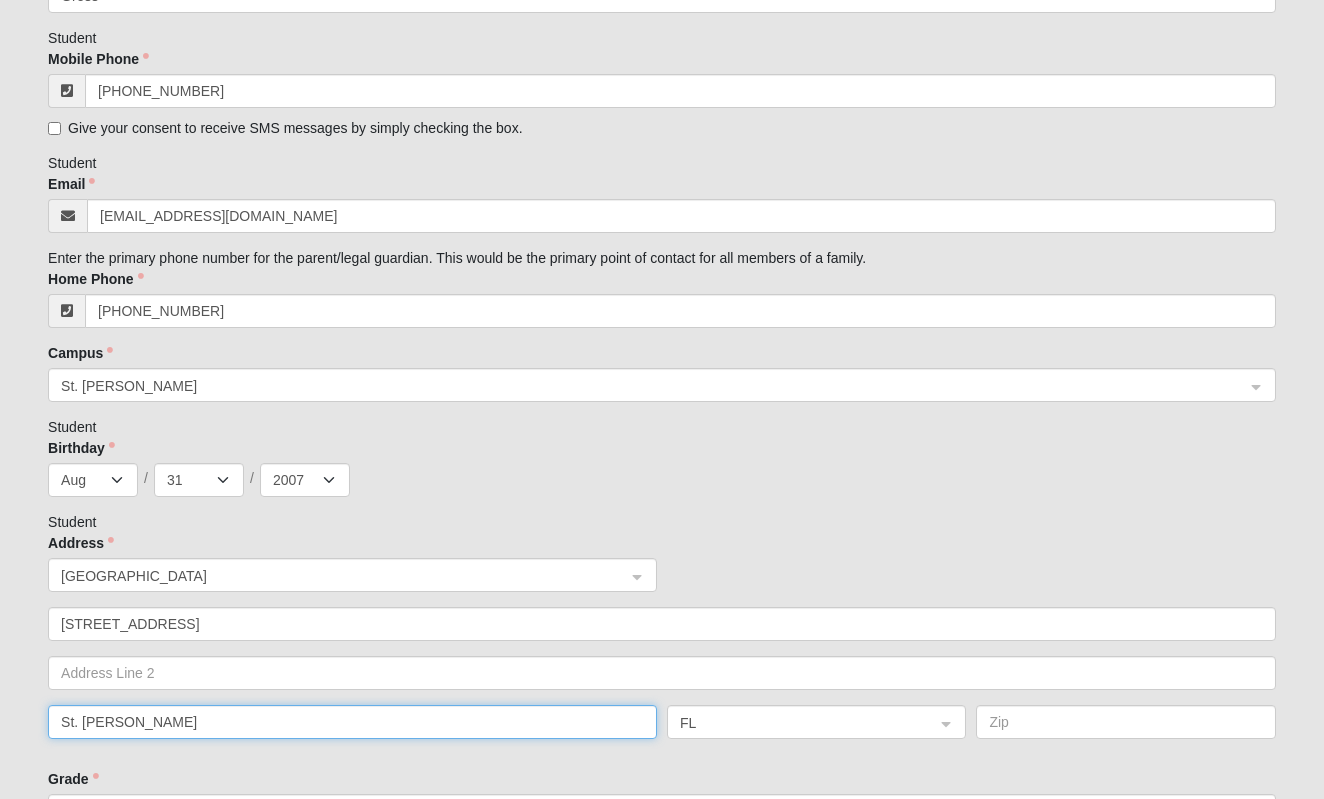 type on "St. [PERSON_NAME]" 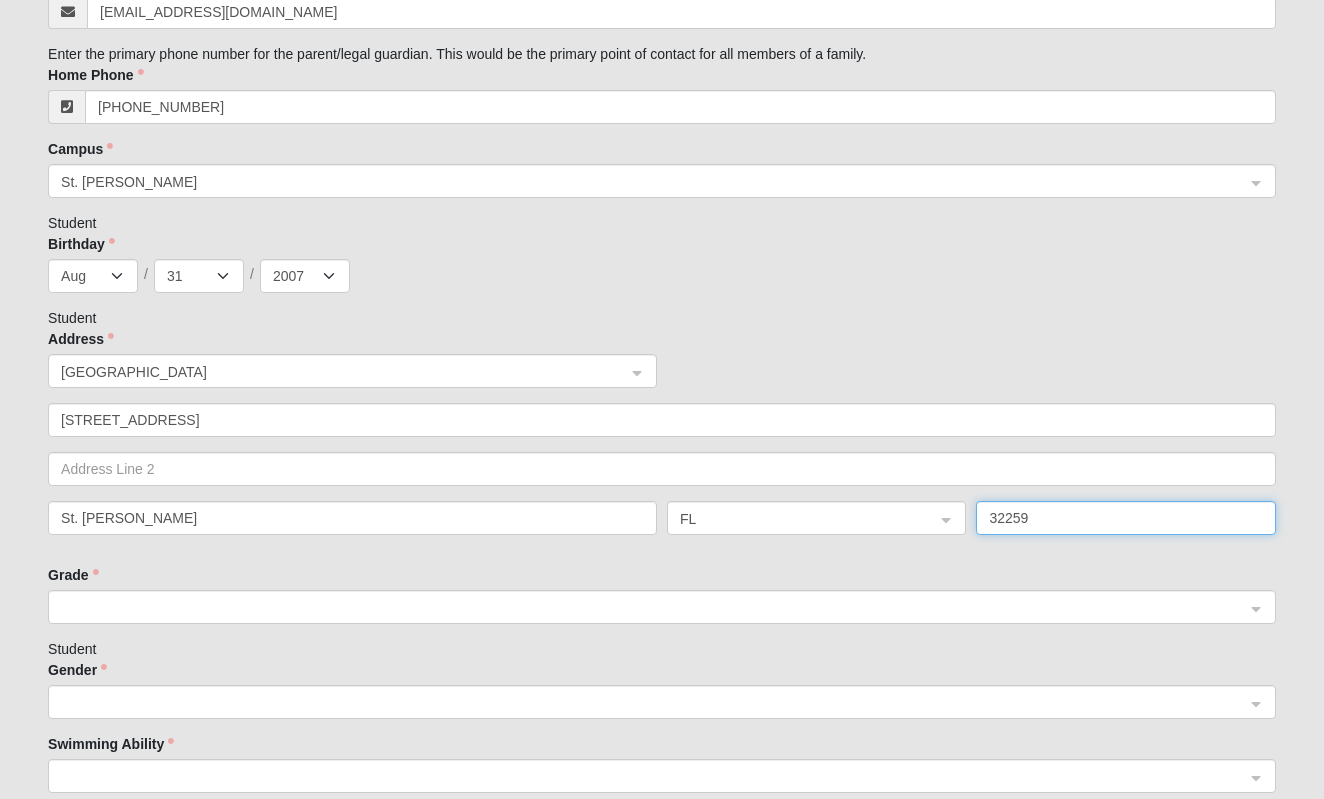 scroll, scrollTop: 756, scrollLeft: 0, axis: vertical 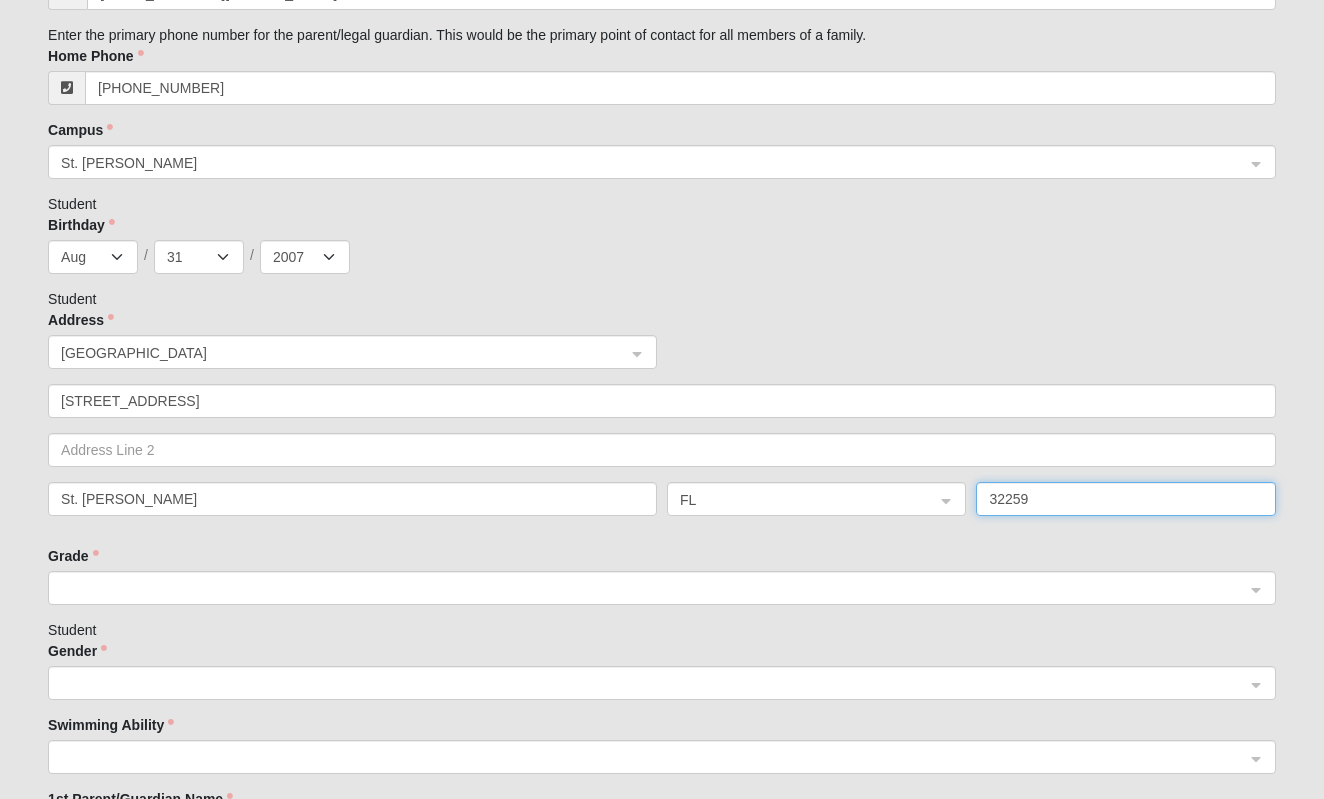 click 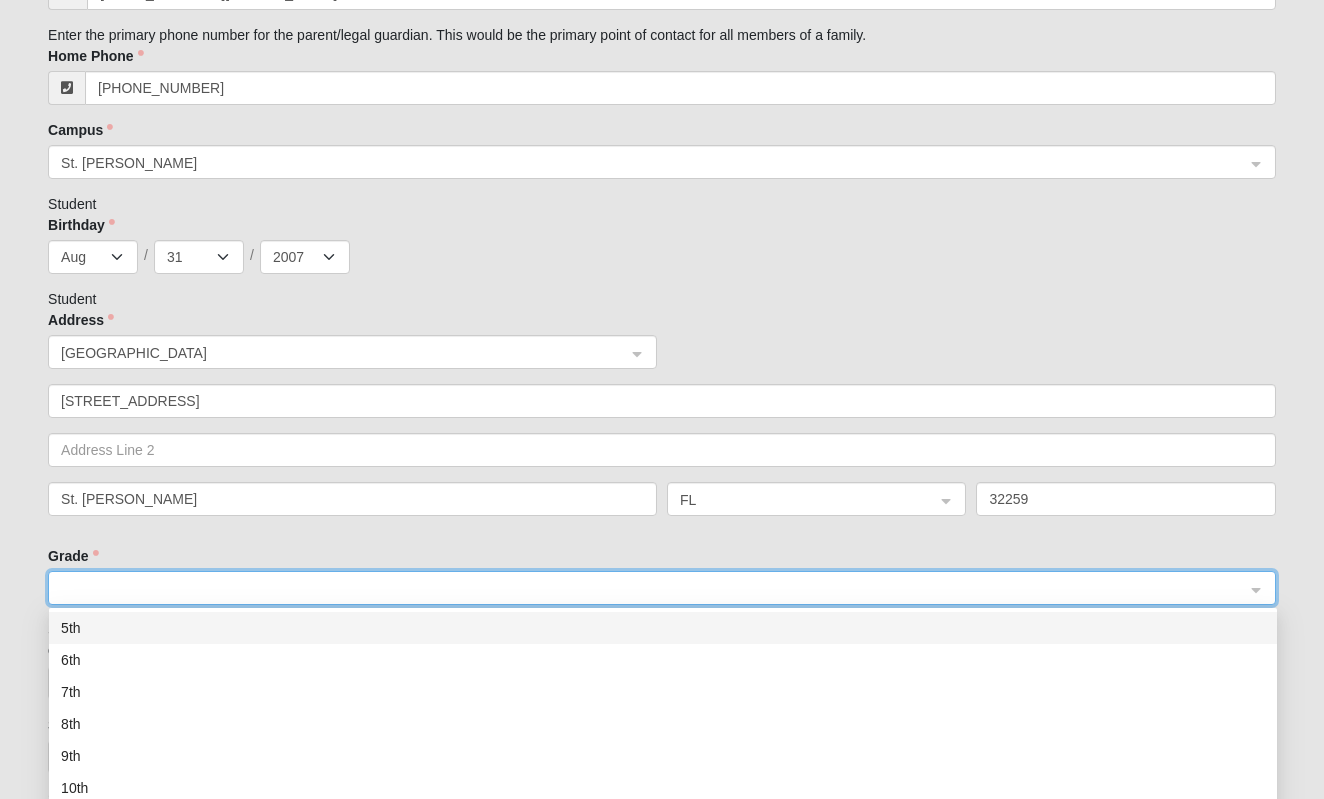 scroll, scrollTop: 160, scrollLeft: 0, axis: vertical 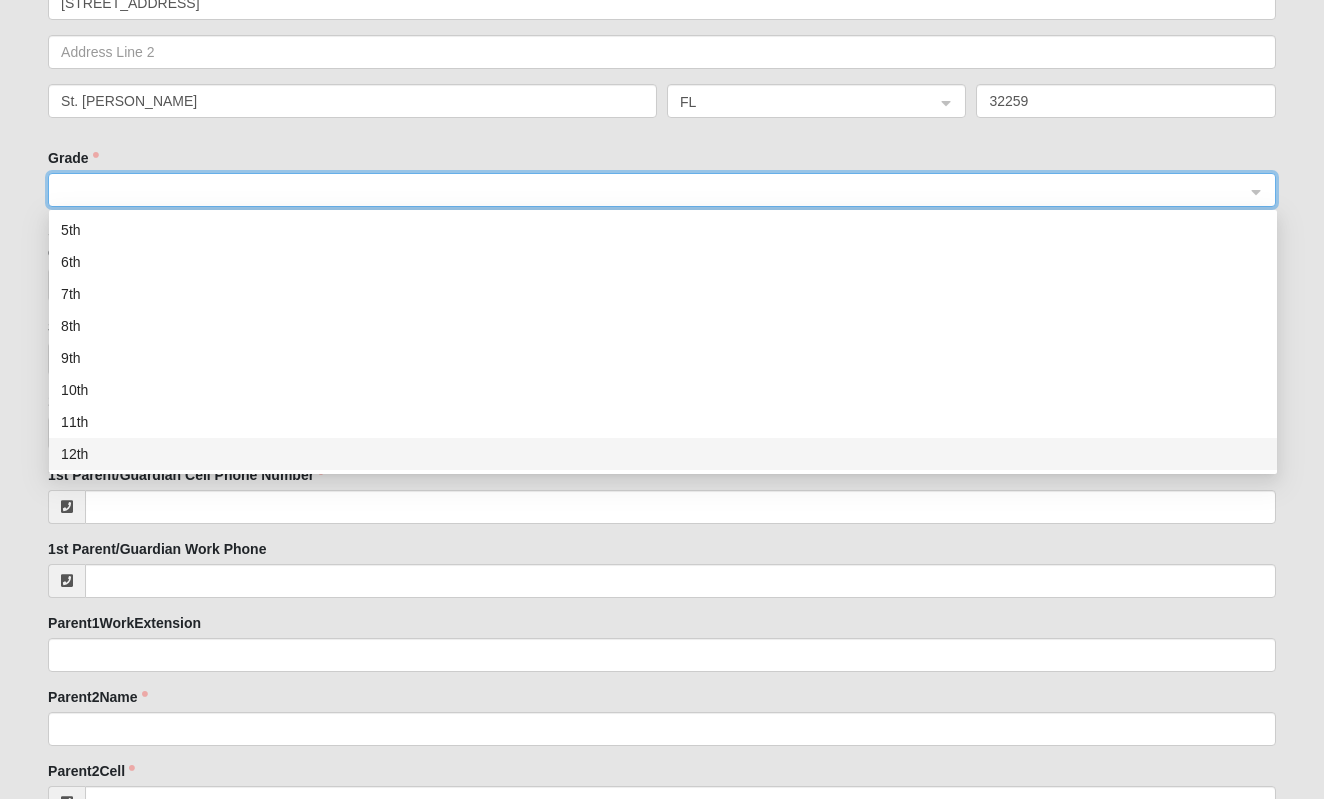 click on "12th" at bounding box center [663, 454] 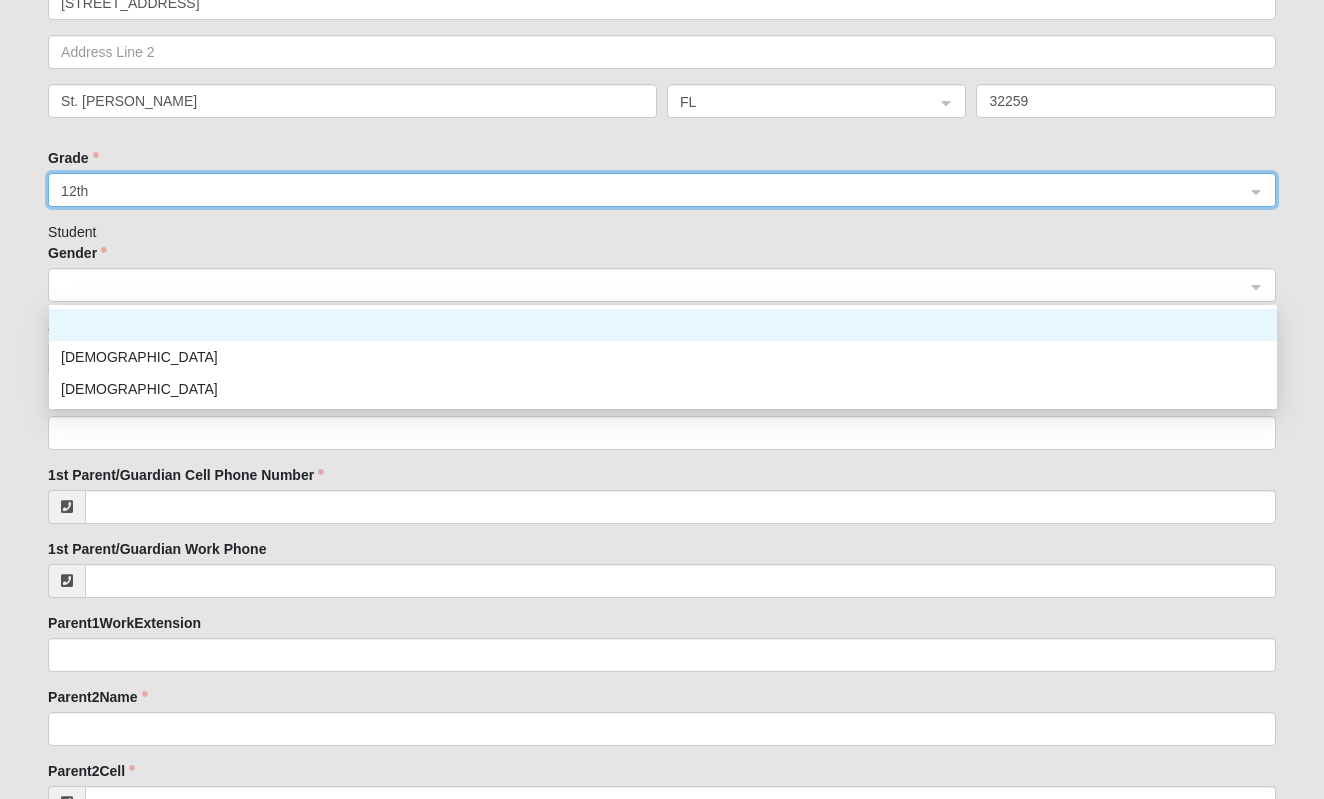 click 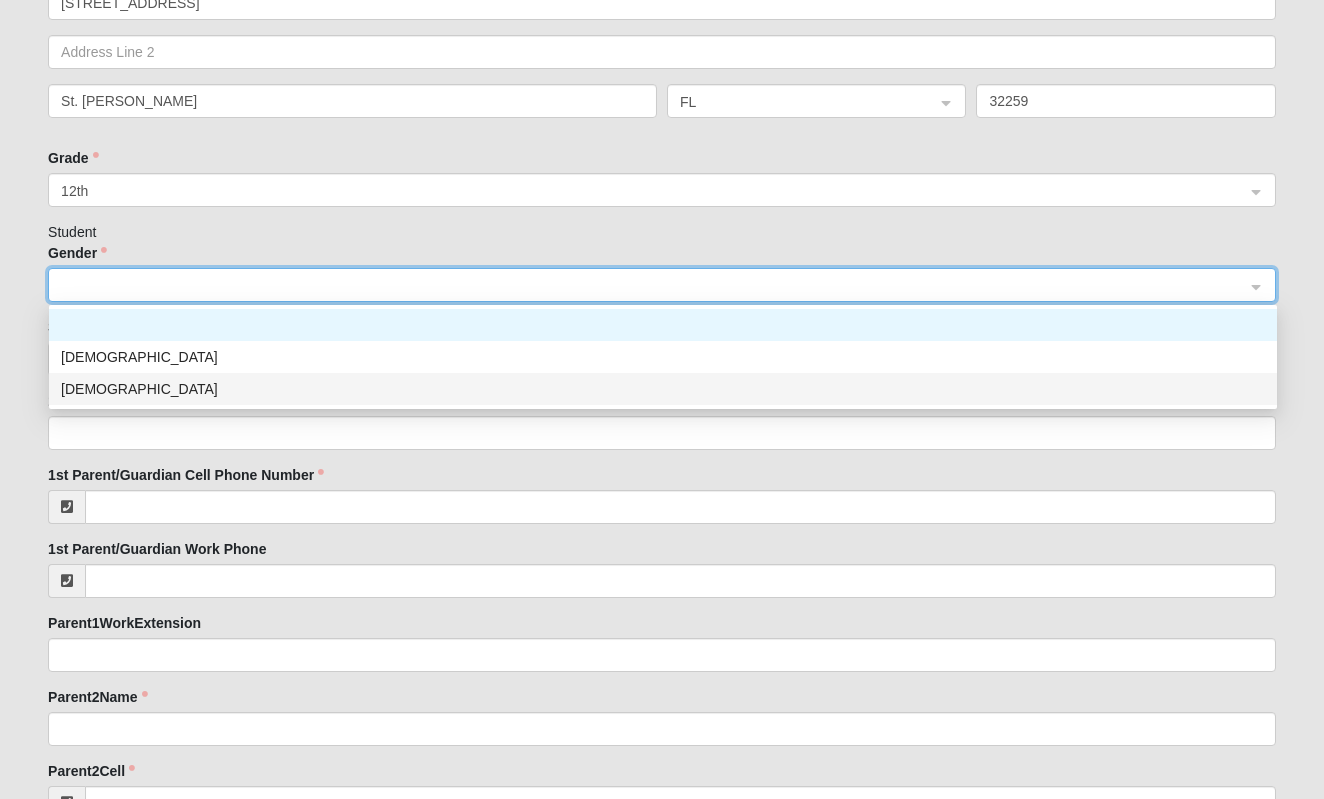 click on "[DEMOGRAPHIC_DATA]" at bounding box center [663, 389] 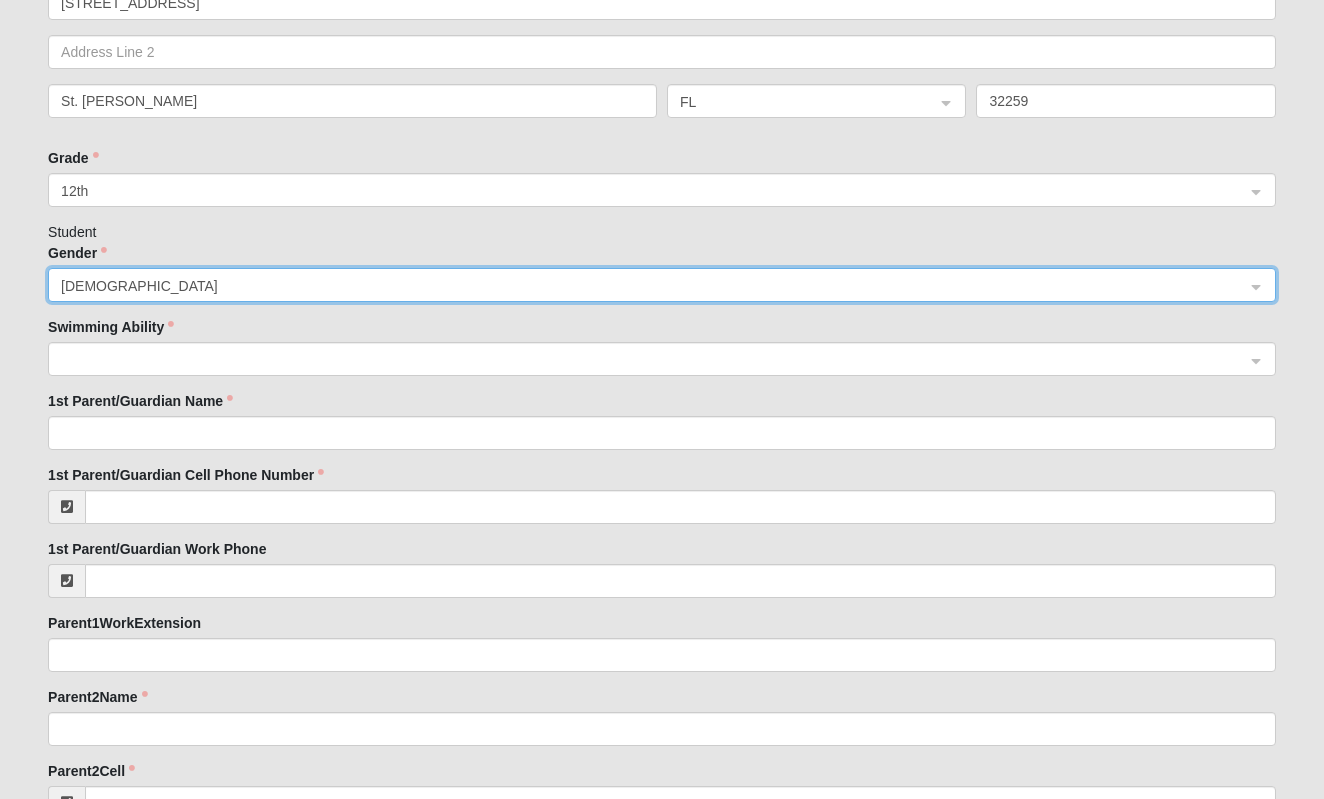 click 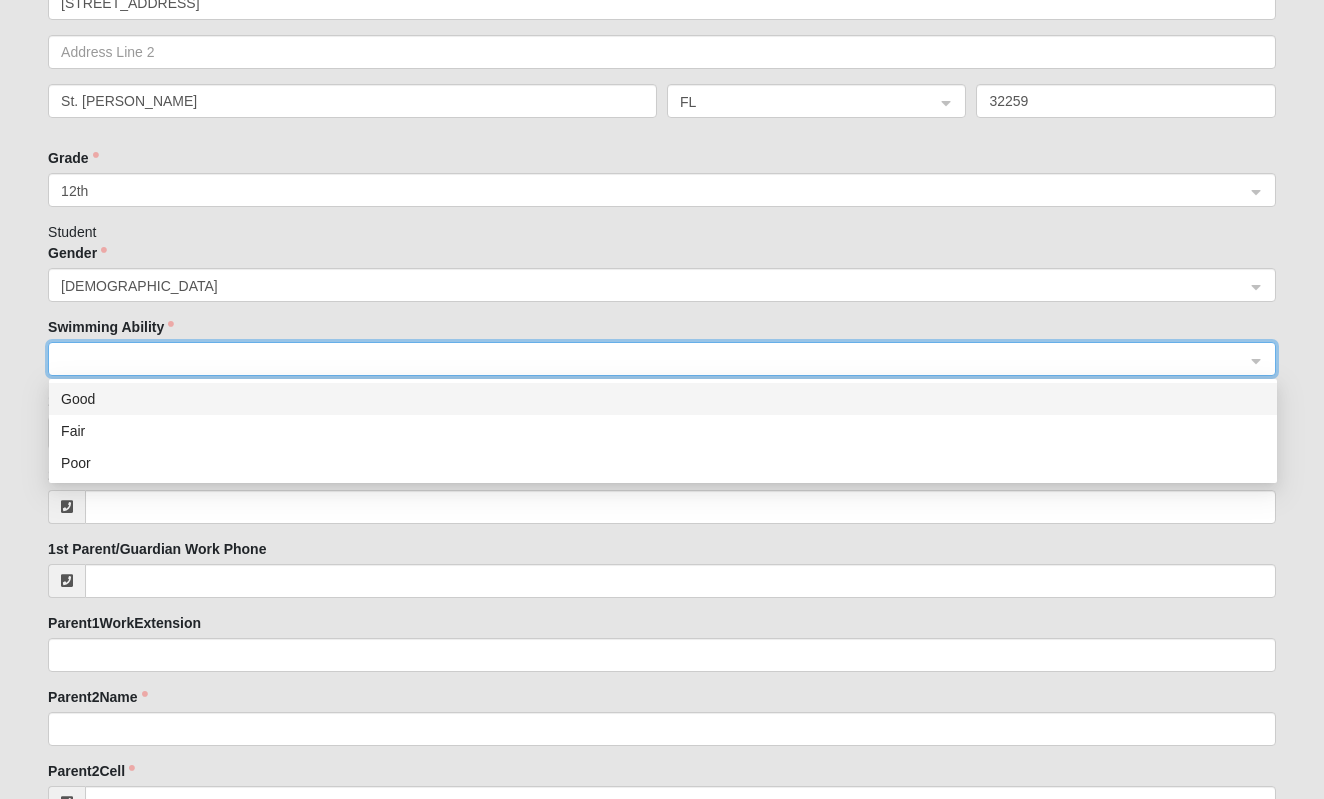 click on "Good" at bounding box center [663, 399] 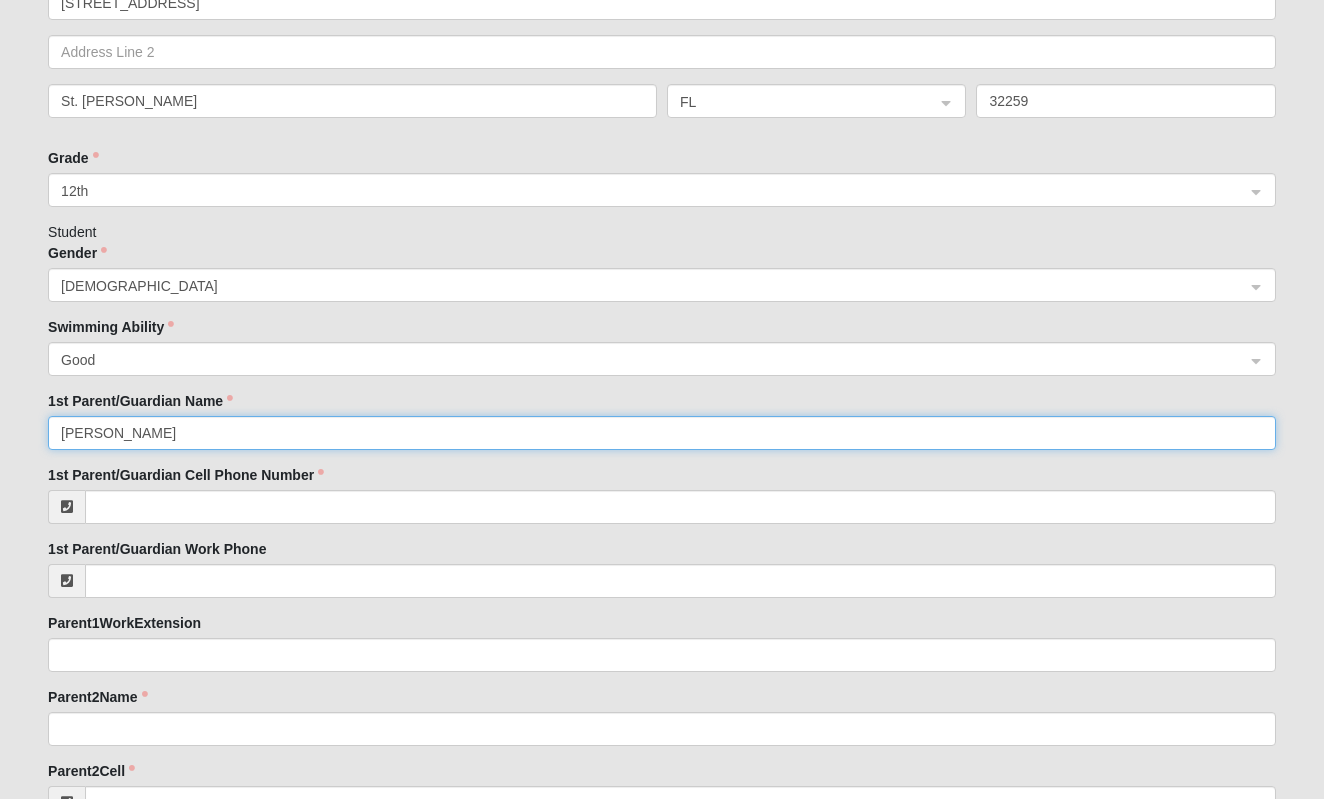 type on "[PERSON_NAME]" 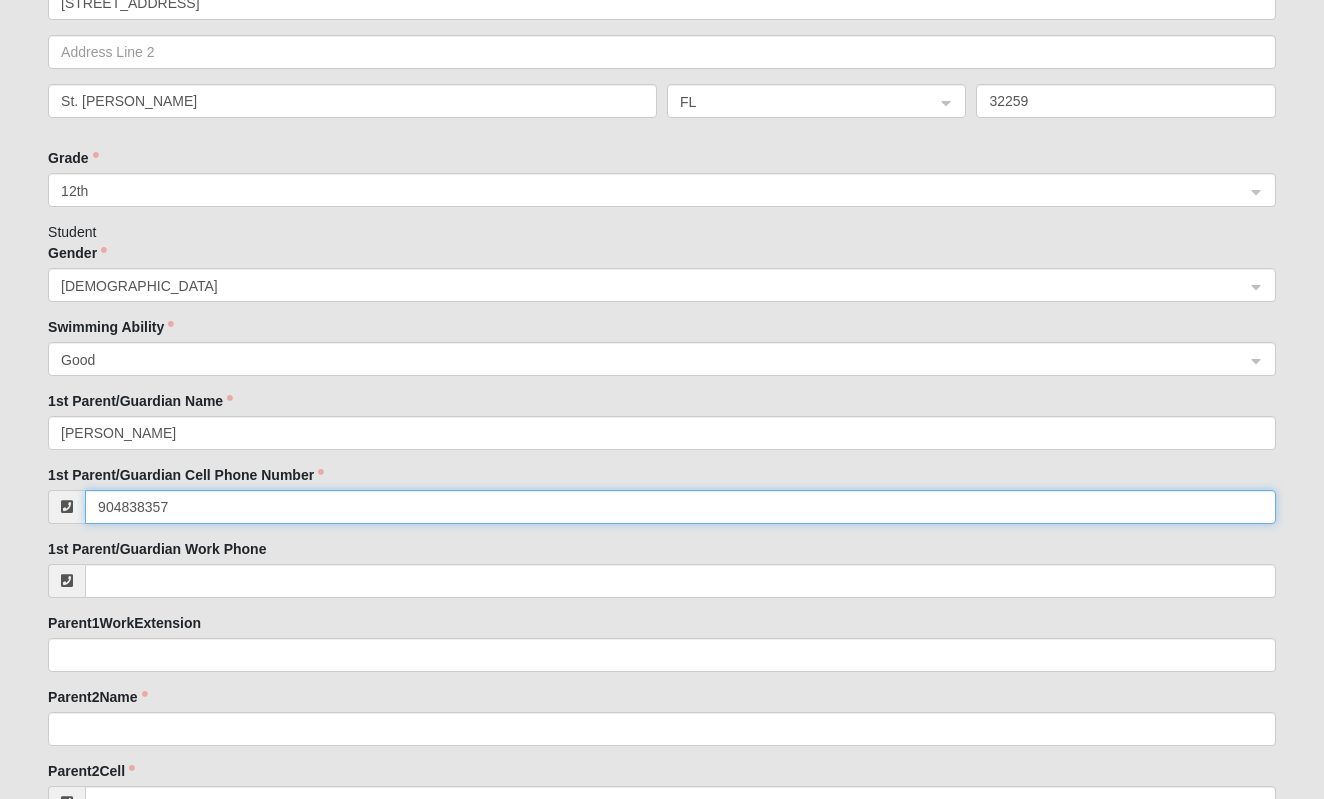 type on "[PHONE_NUMBER]" 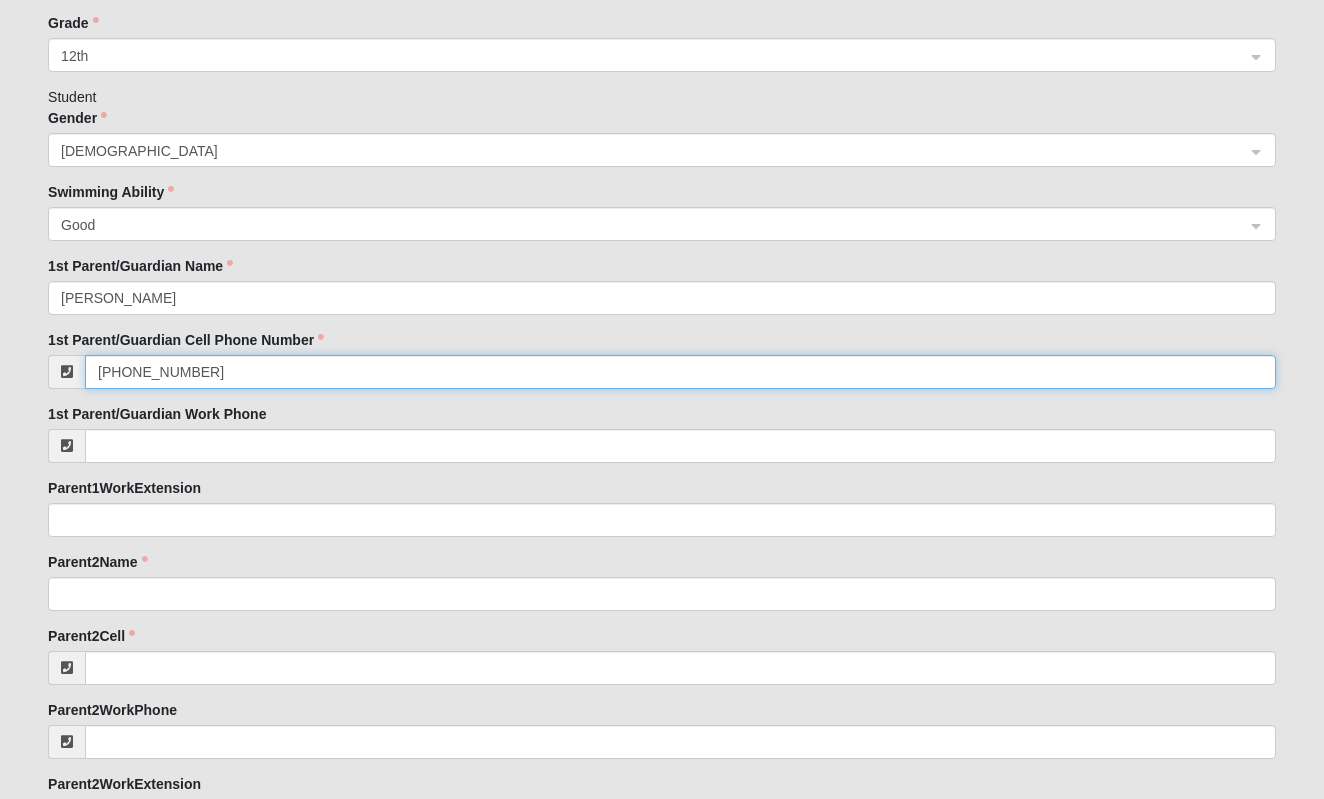 scroll, scrollTop: 1297, scrollLeft: 0, axis: vertical 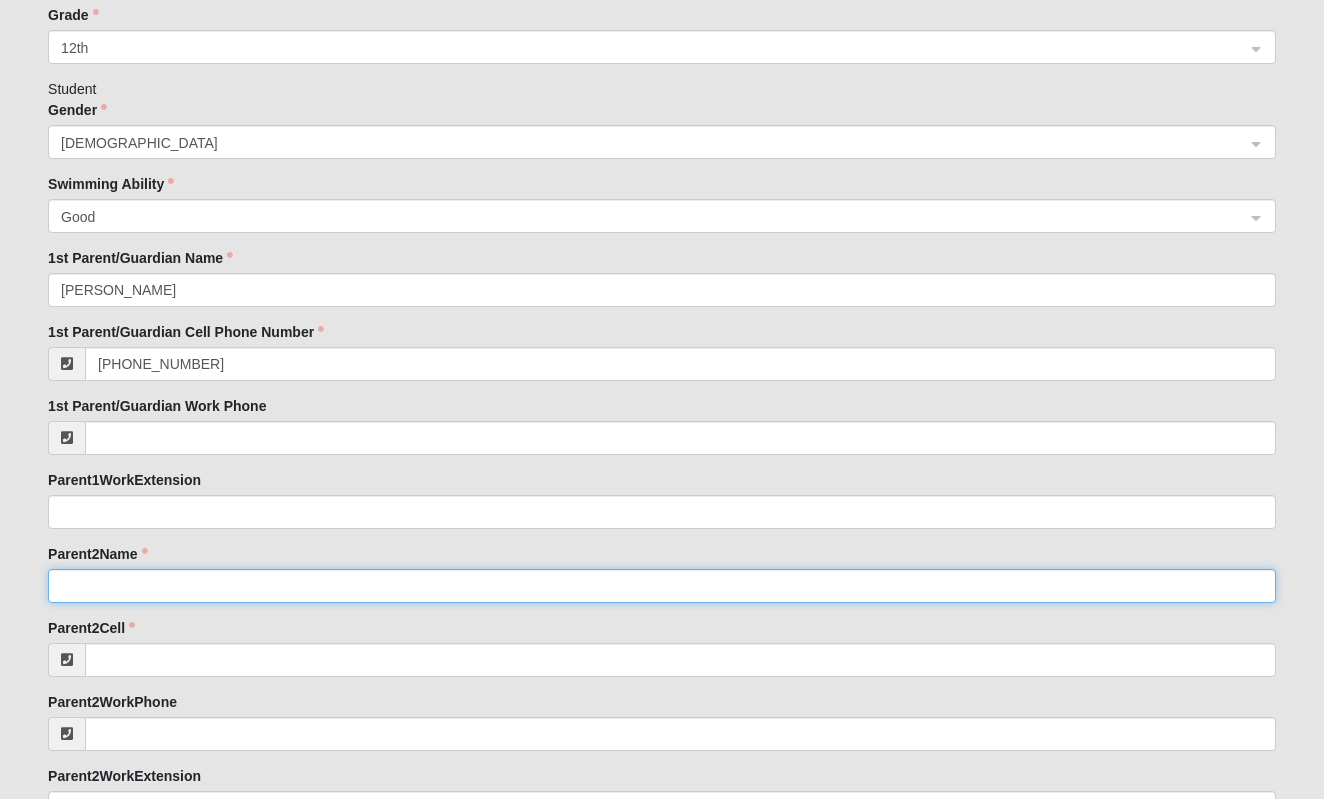 click on "Parent2Name" 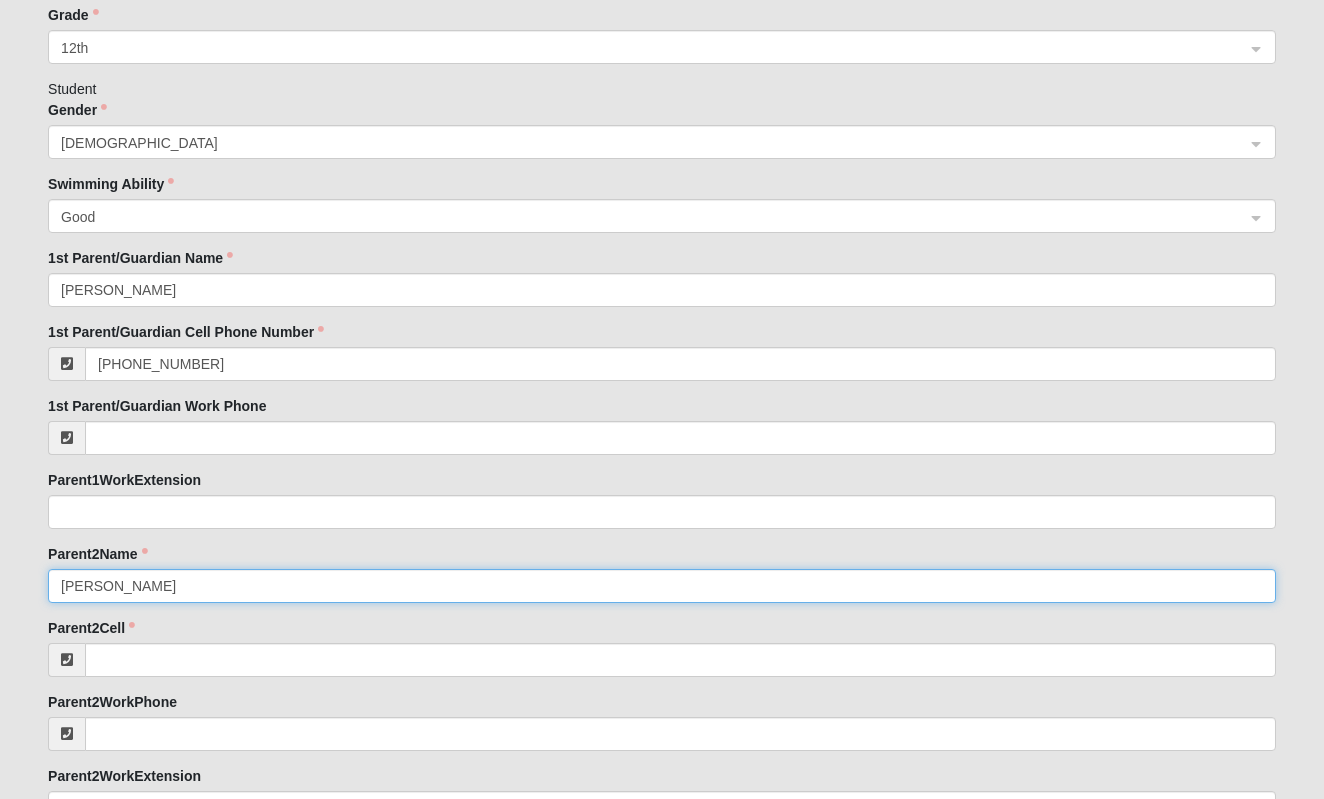 type on "[PERSON_NAME]" 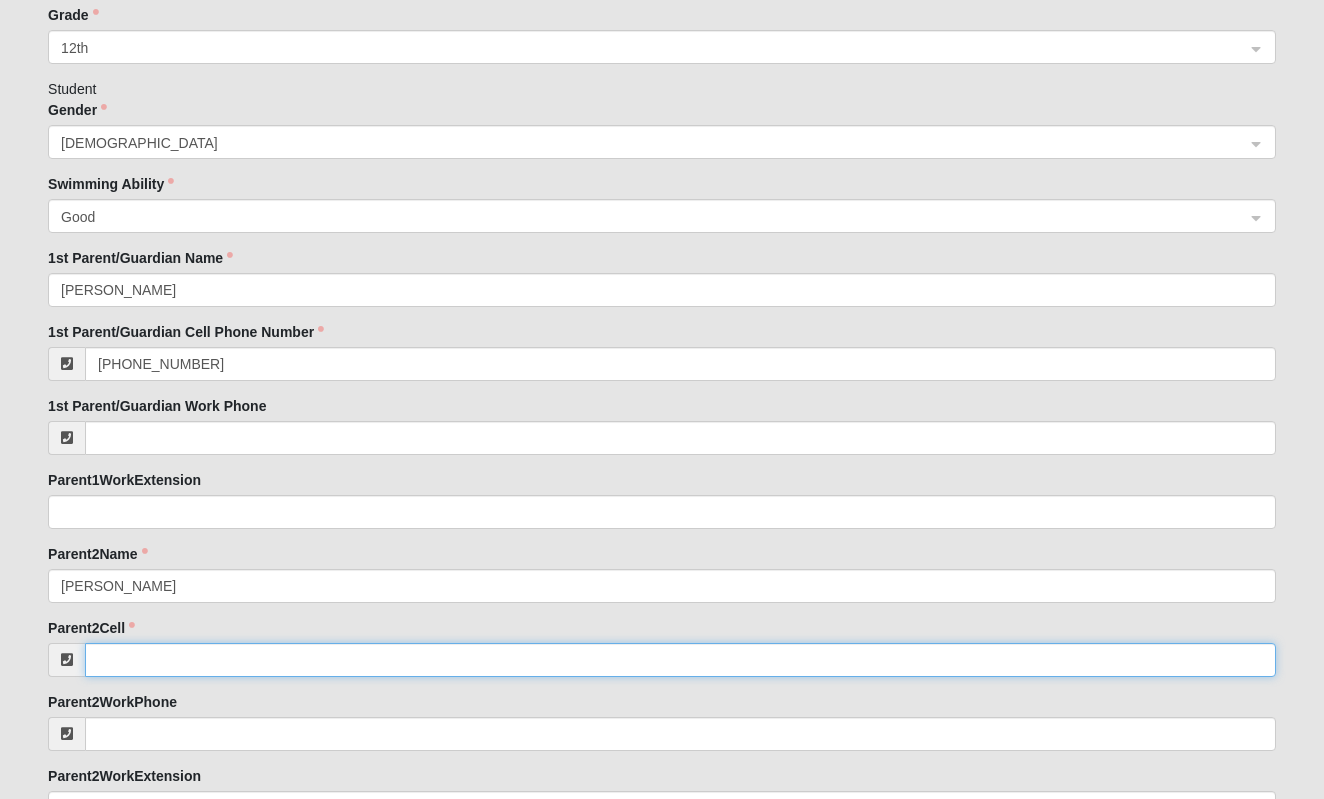 click on "Parent2Cell" at bounding box center (680, 660) 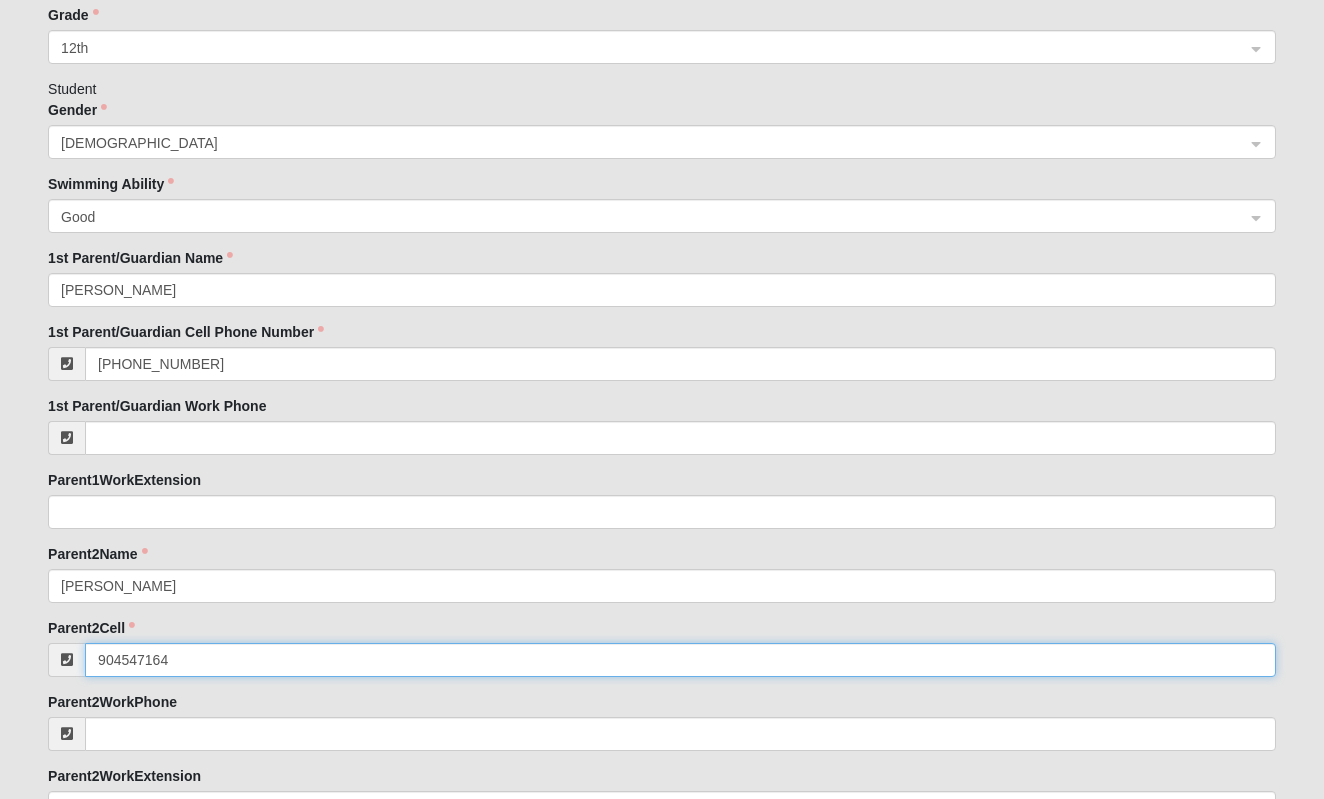 type on "[PHONE_NUMBER]" 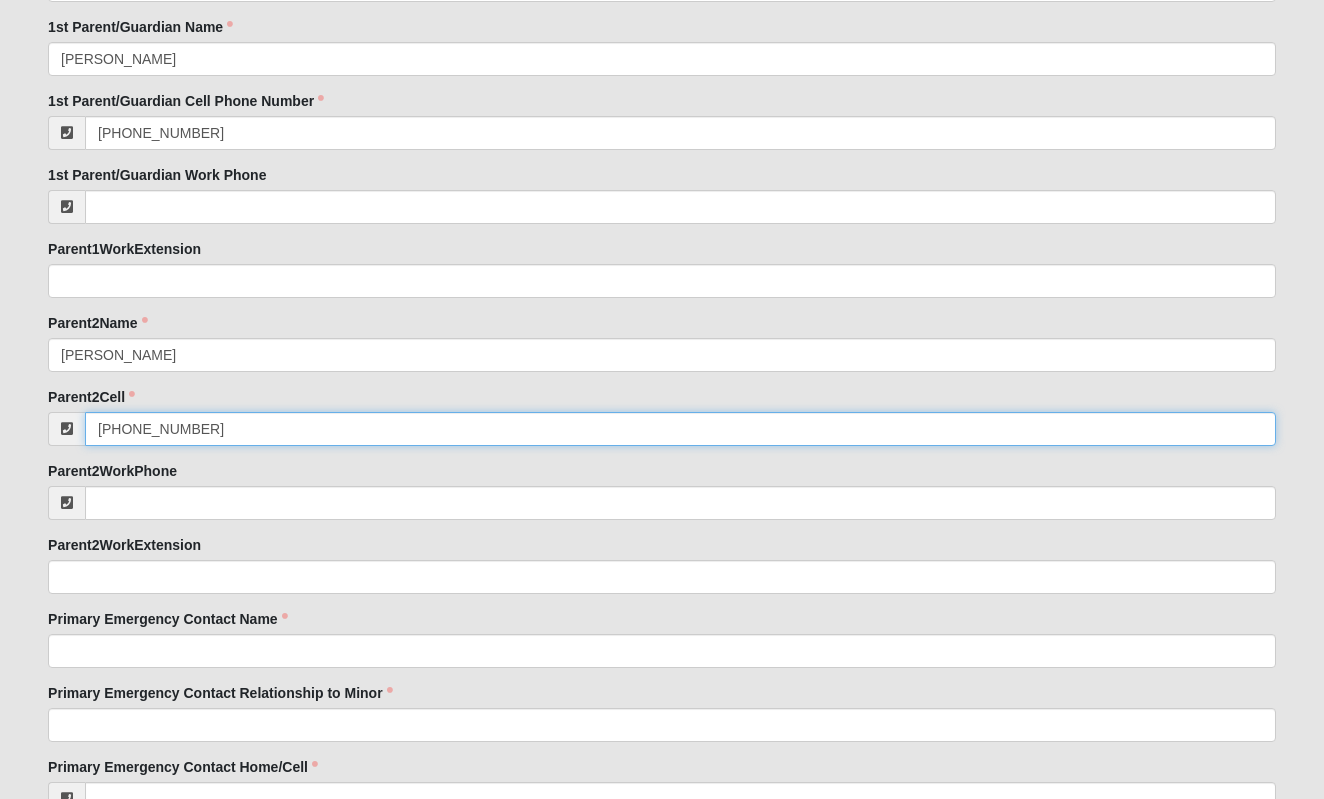 scroll, scrollTop: 1561, scrollLeft: 0, axis: vertical 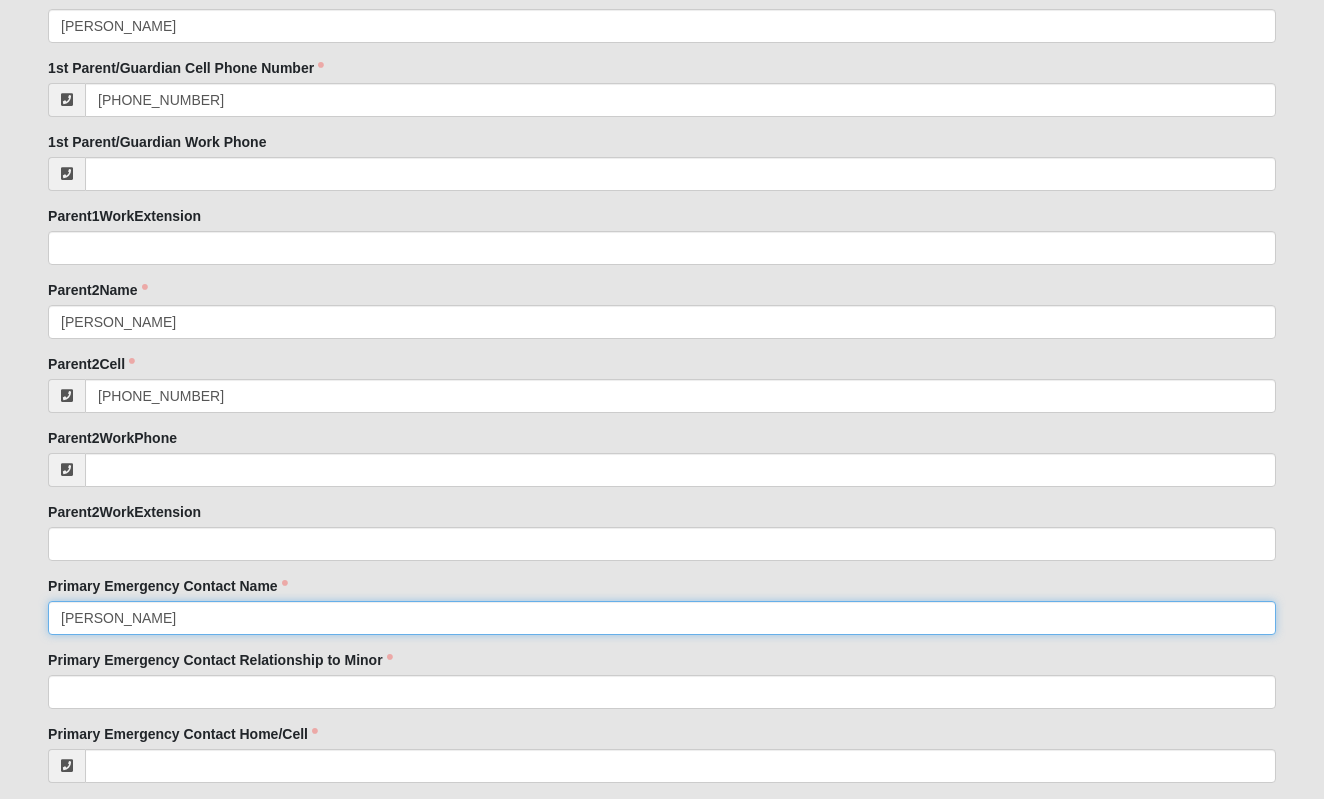 type on "[PERSON_NAME]" 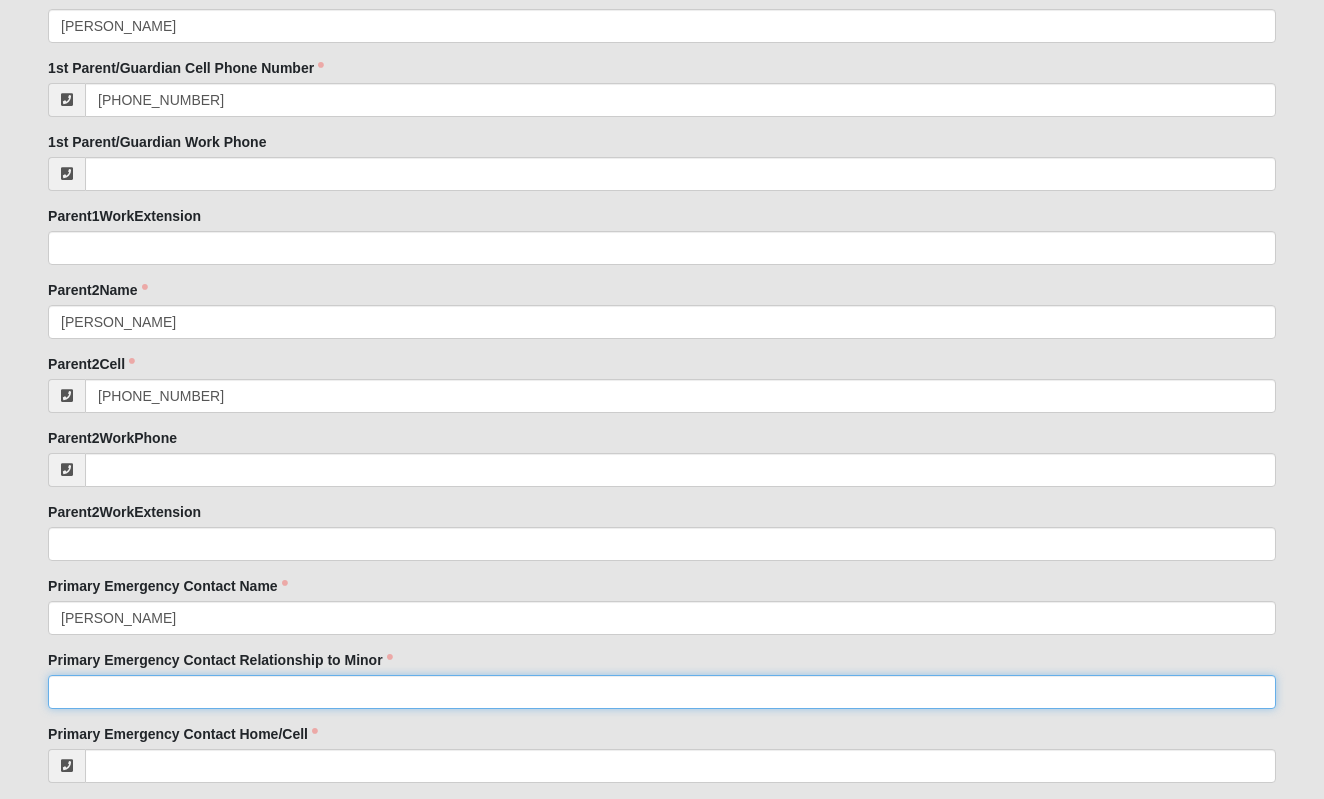click on "Primary Emergency Contact Relationship to Minor" 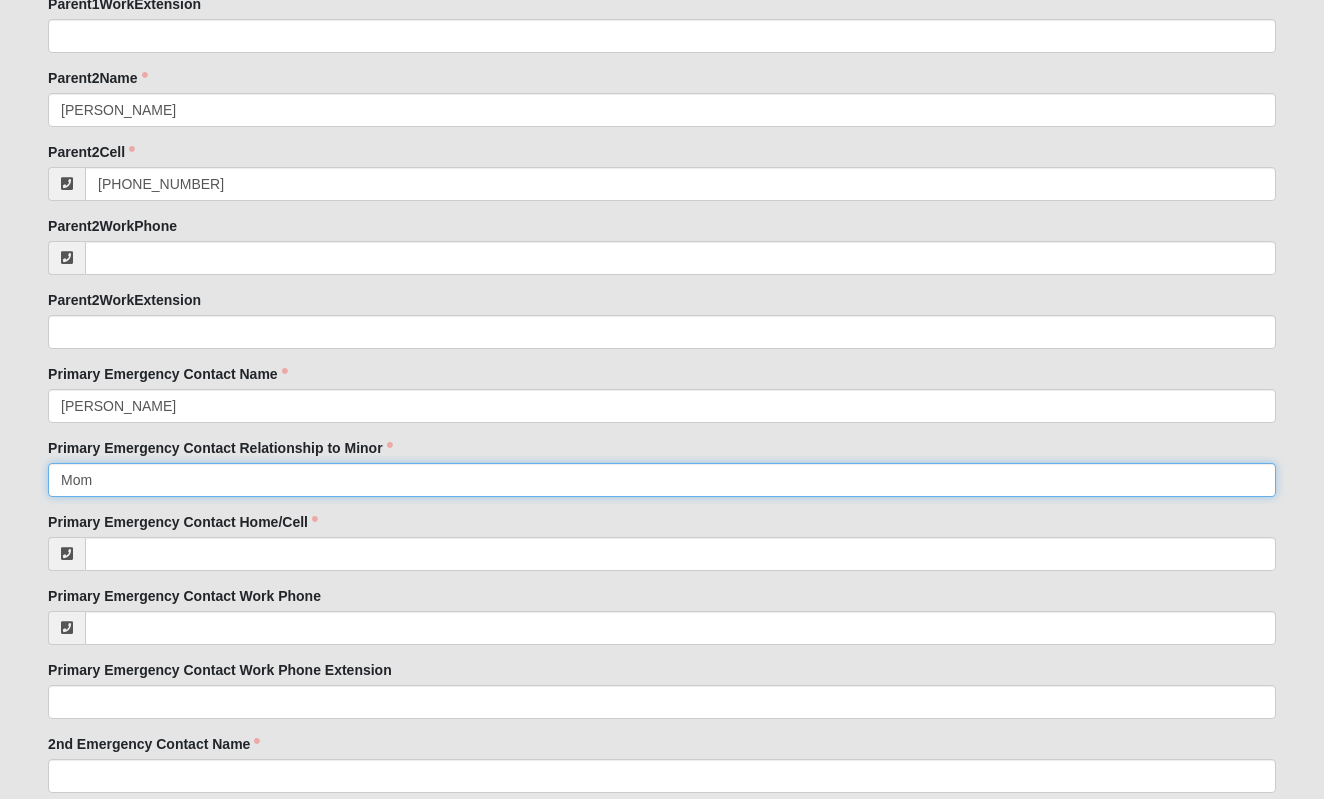 scroll, scrollTop: 1804, scrollLeft: 0, axis: vertical 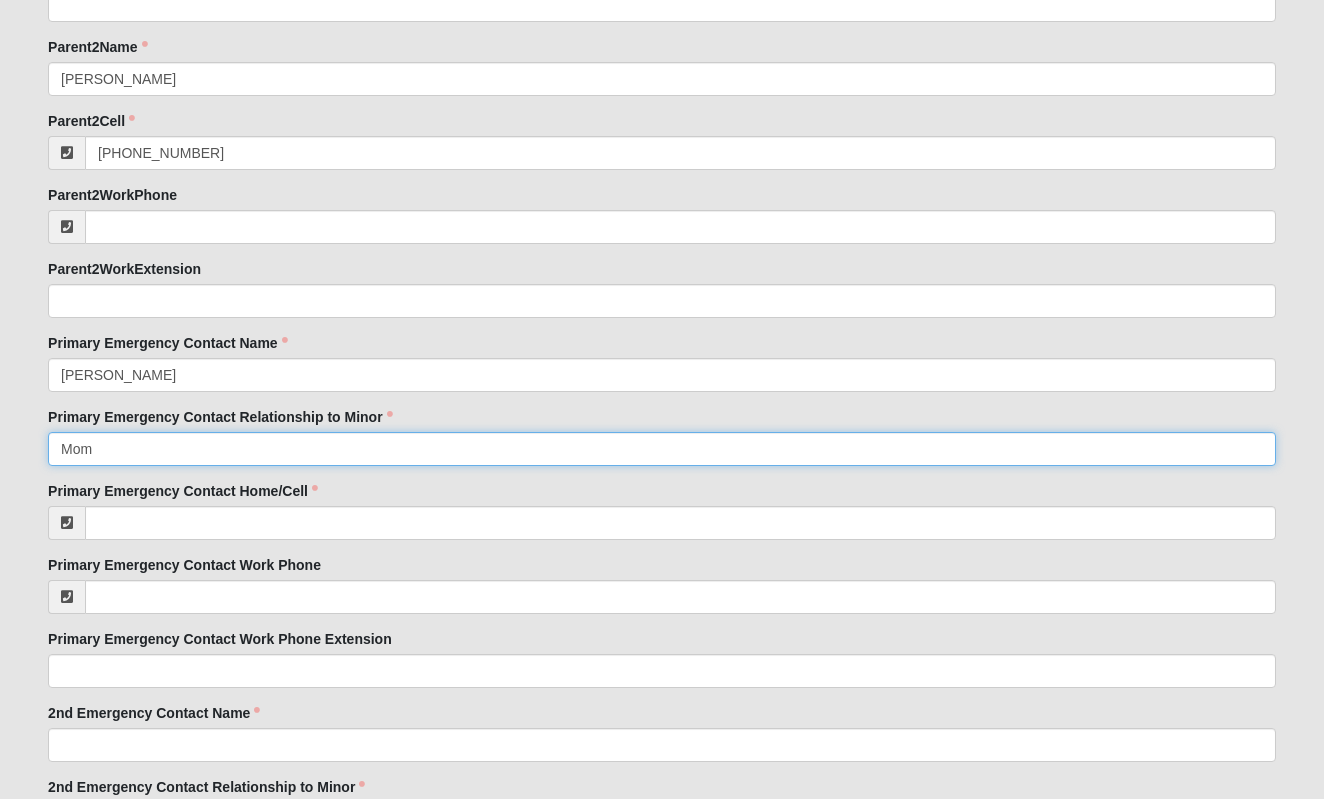 type on "Mom" 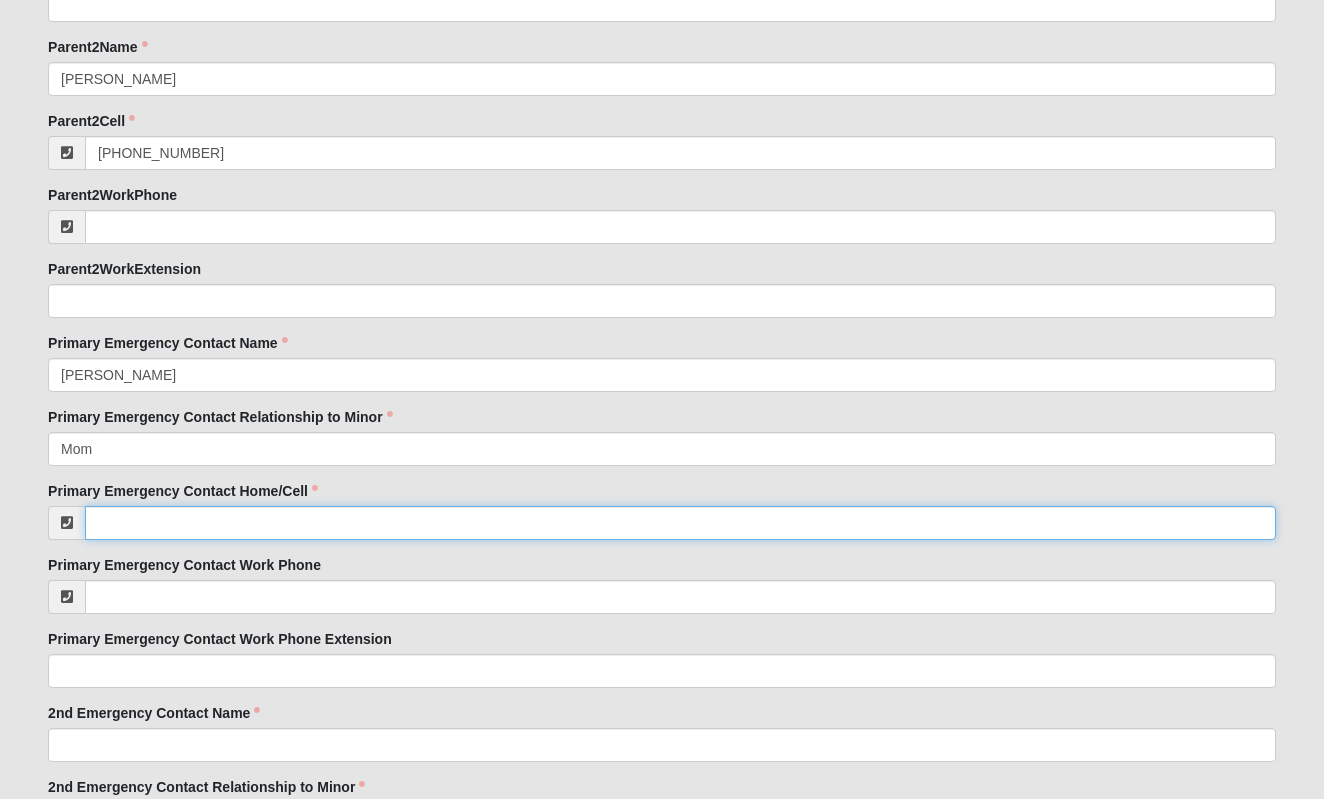 click on "Primary Emergency Contact Home/Cell" at bounding box center (680, 523) 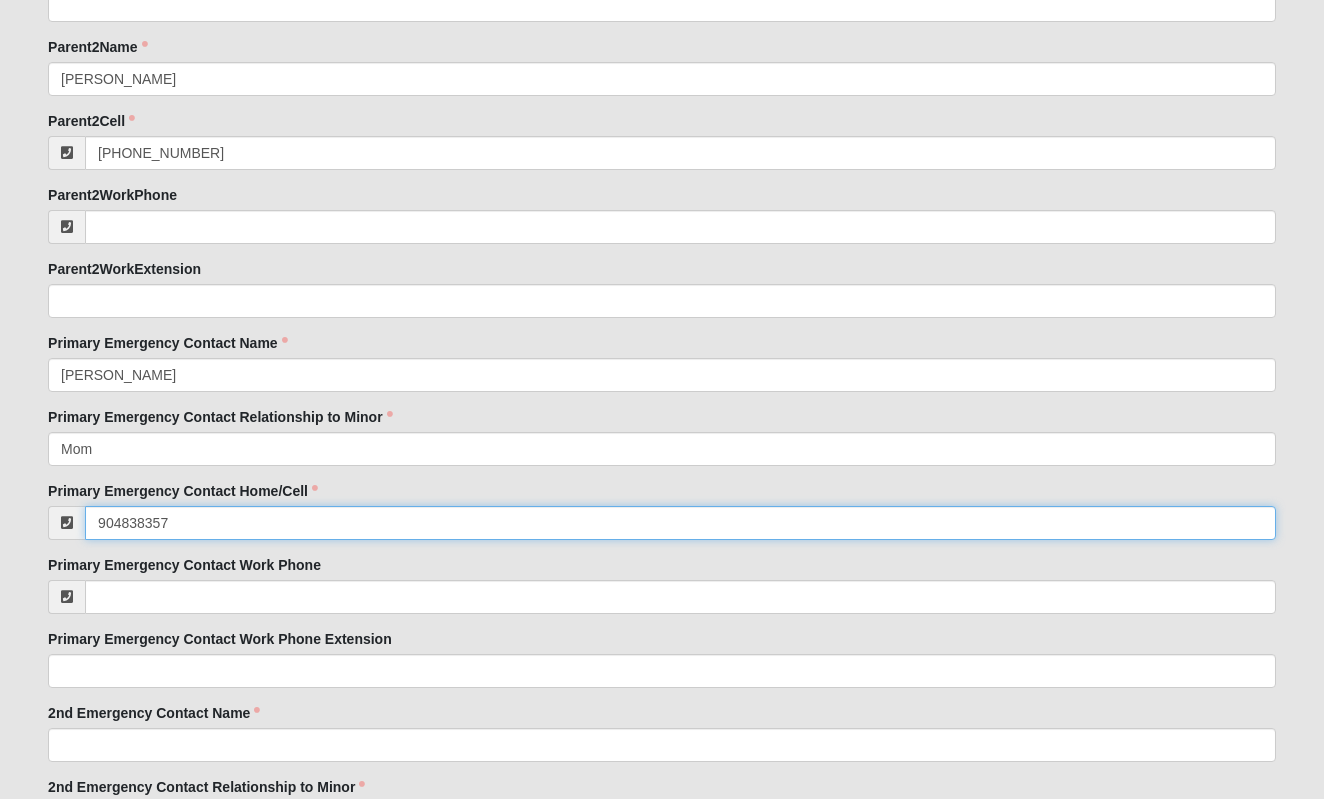 type on "[PHONE_NUMBER]" 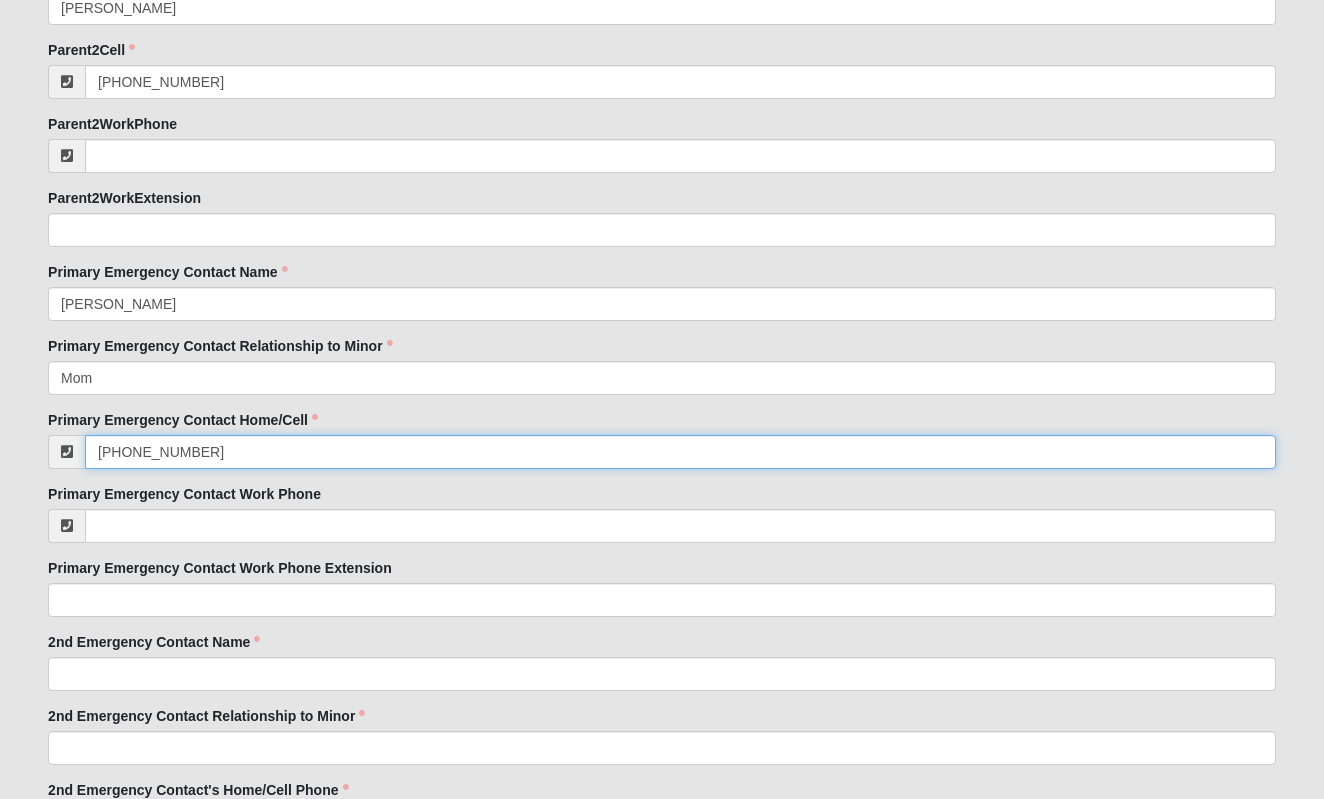 scroll, scrollTop: 1891, scrollLeft: 0, axis: vertical 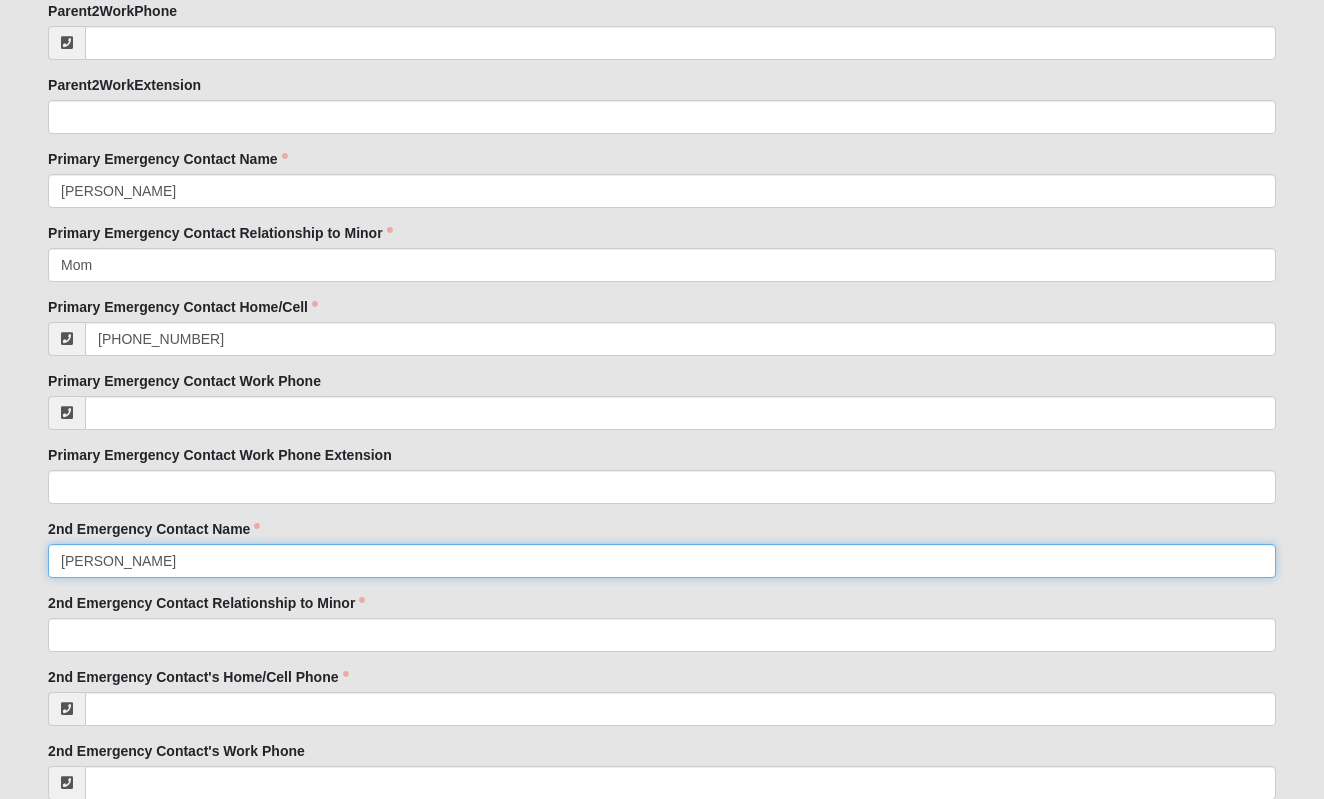 type on "[PERSON_NAME]" 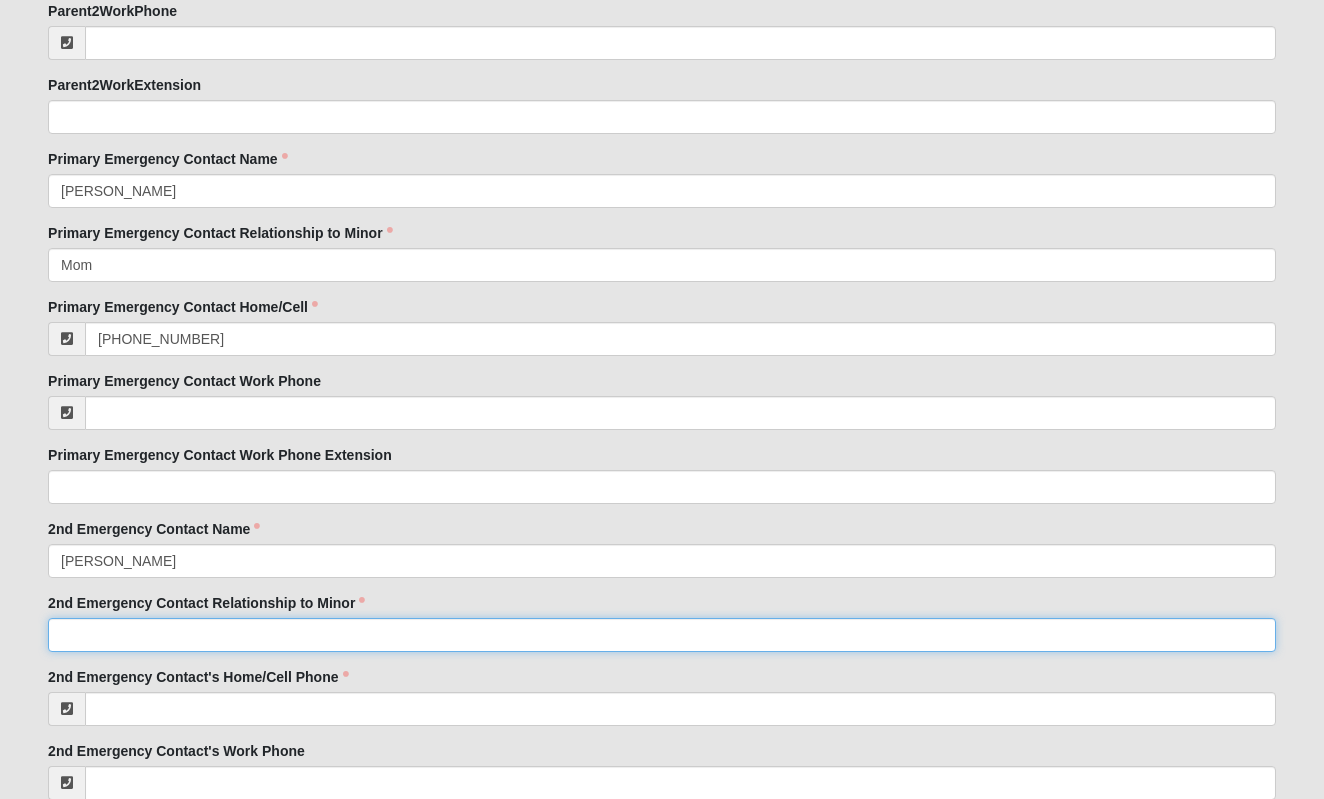 click on "2nd Emergency Contact Relationship to Minor" 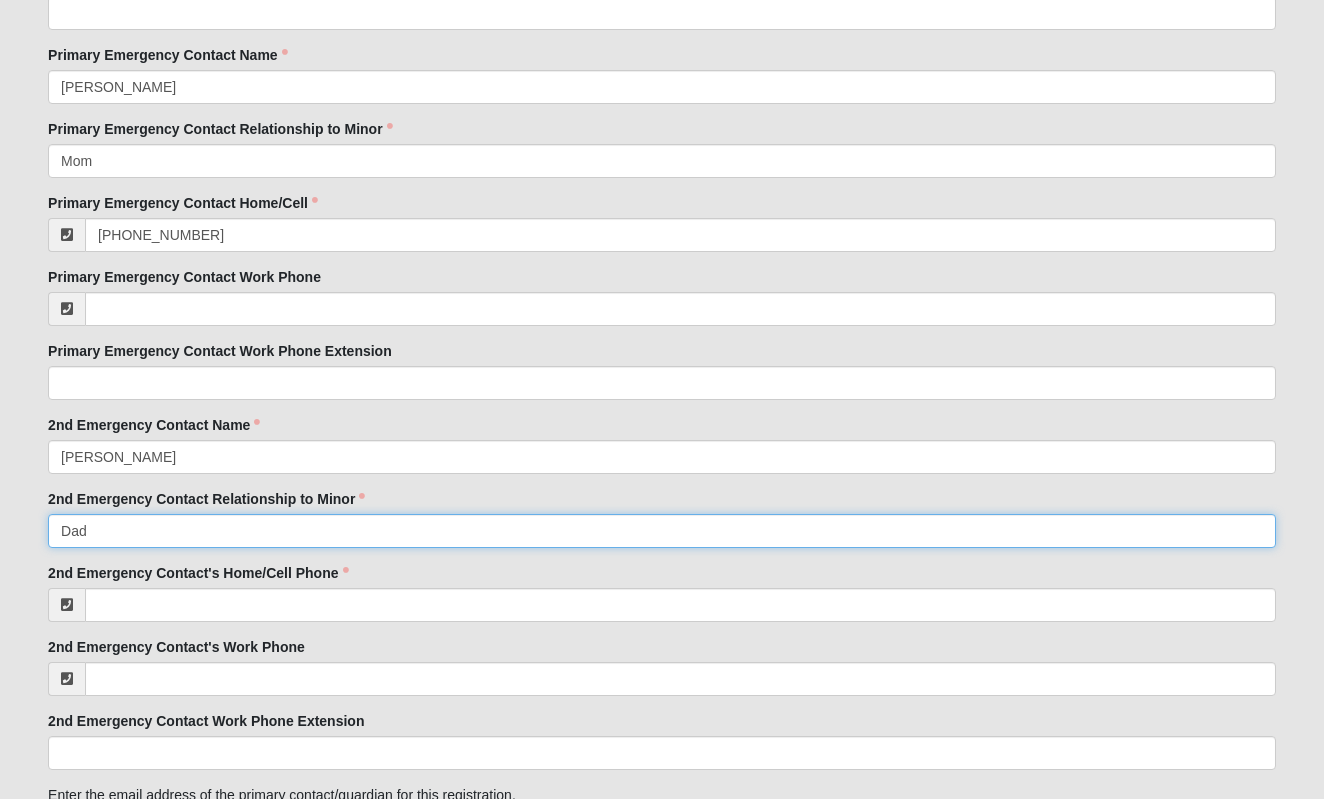 scroll, scrollTop: 2103, scrollLeft: 0, axis: vertical 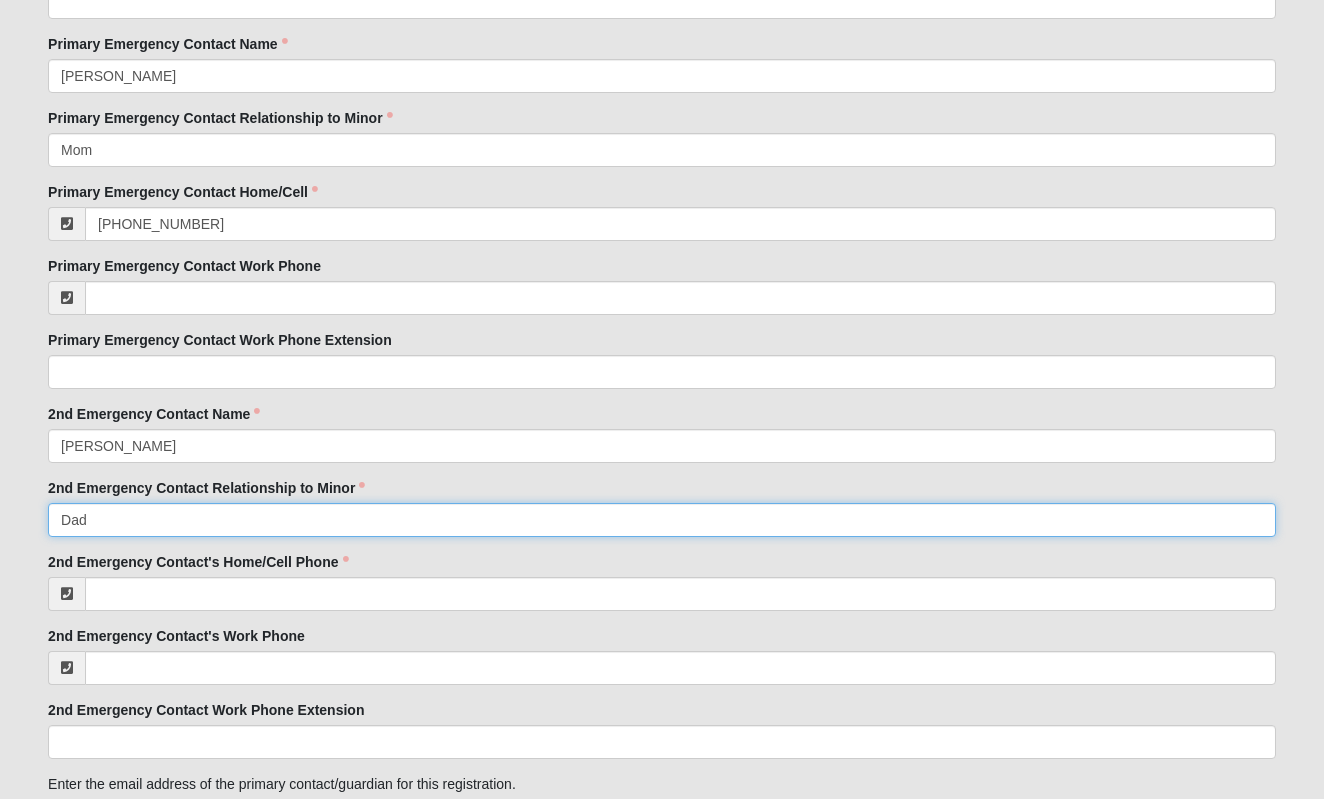 type on "Dad" 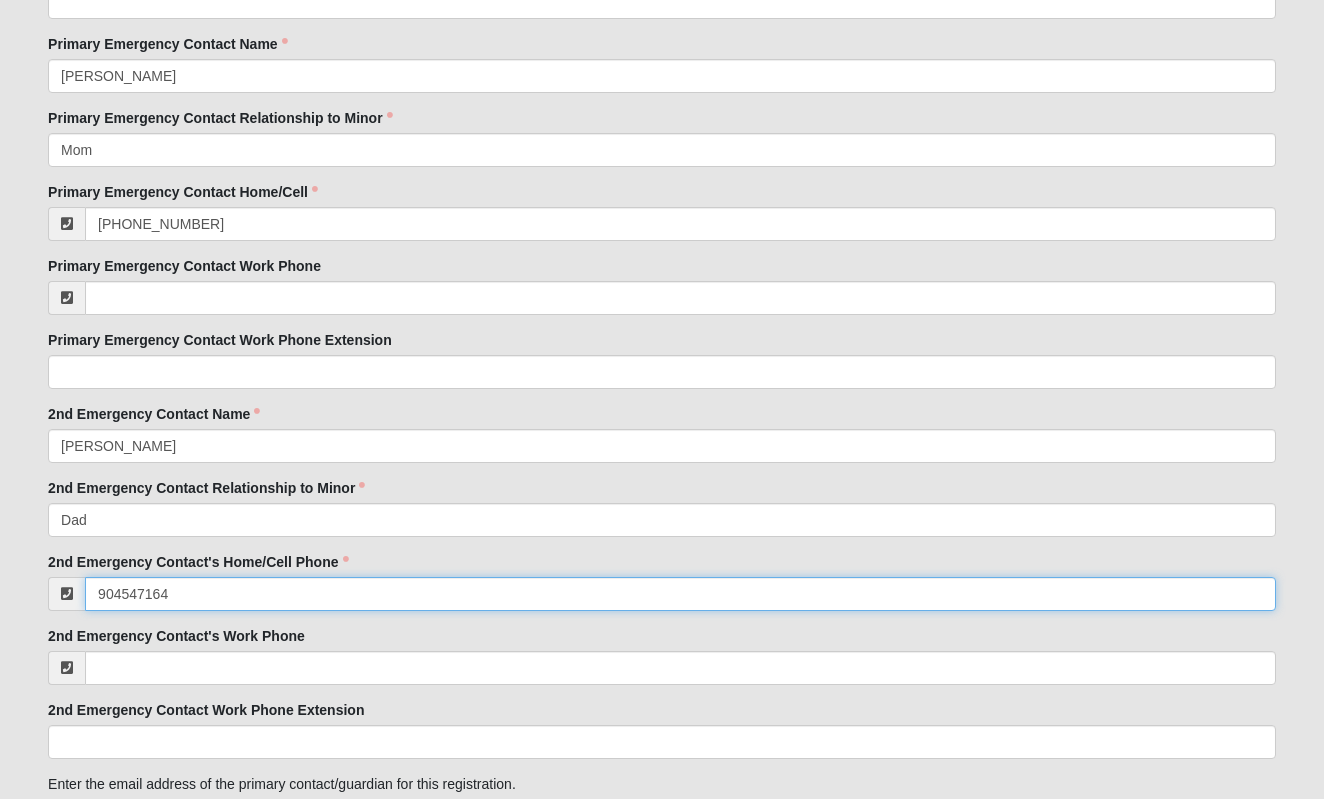 type on "[PHONE_NUMBER]" 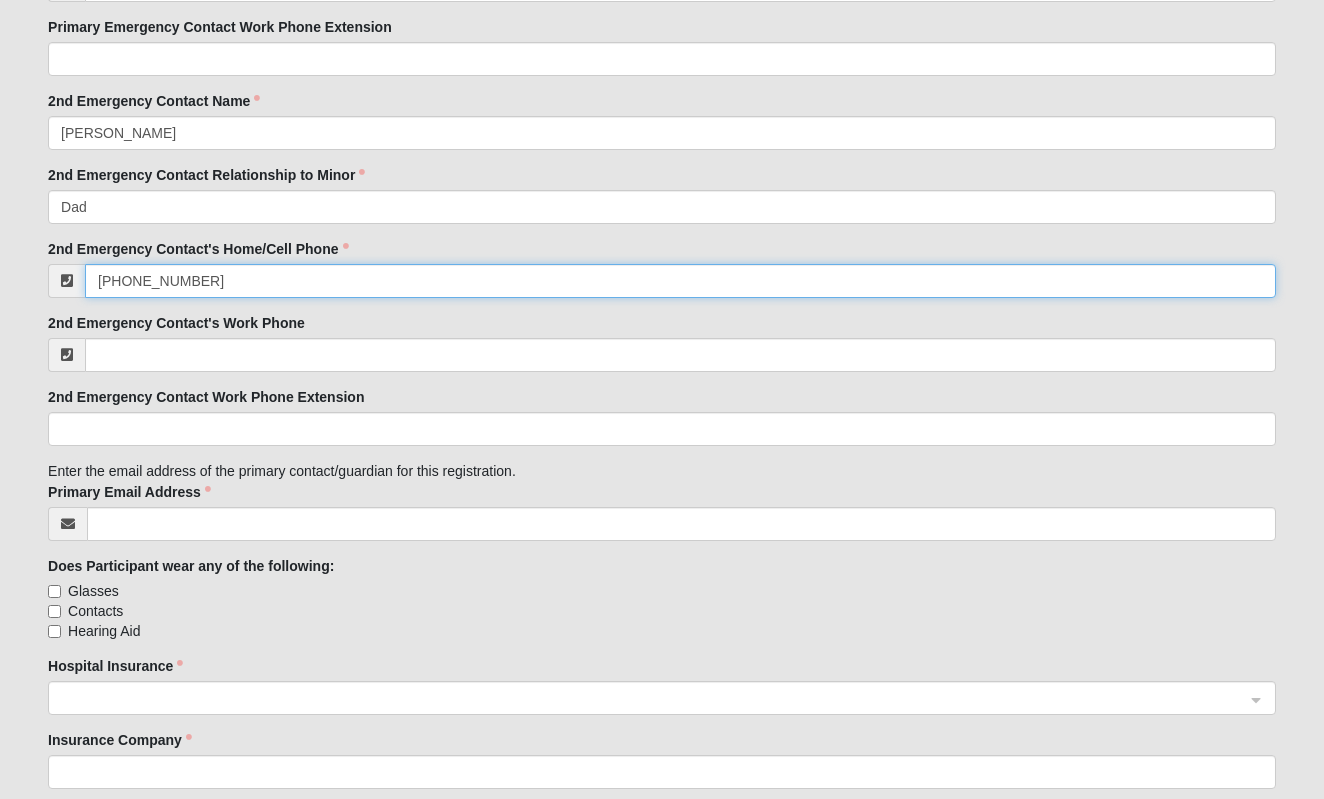 scroll, scrollTop: 2438, scrollLeft: 0, axis: vertical 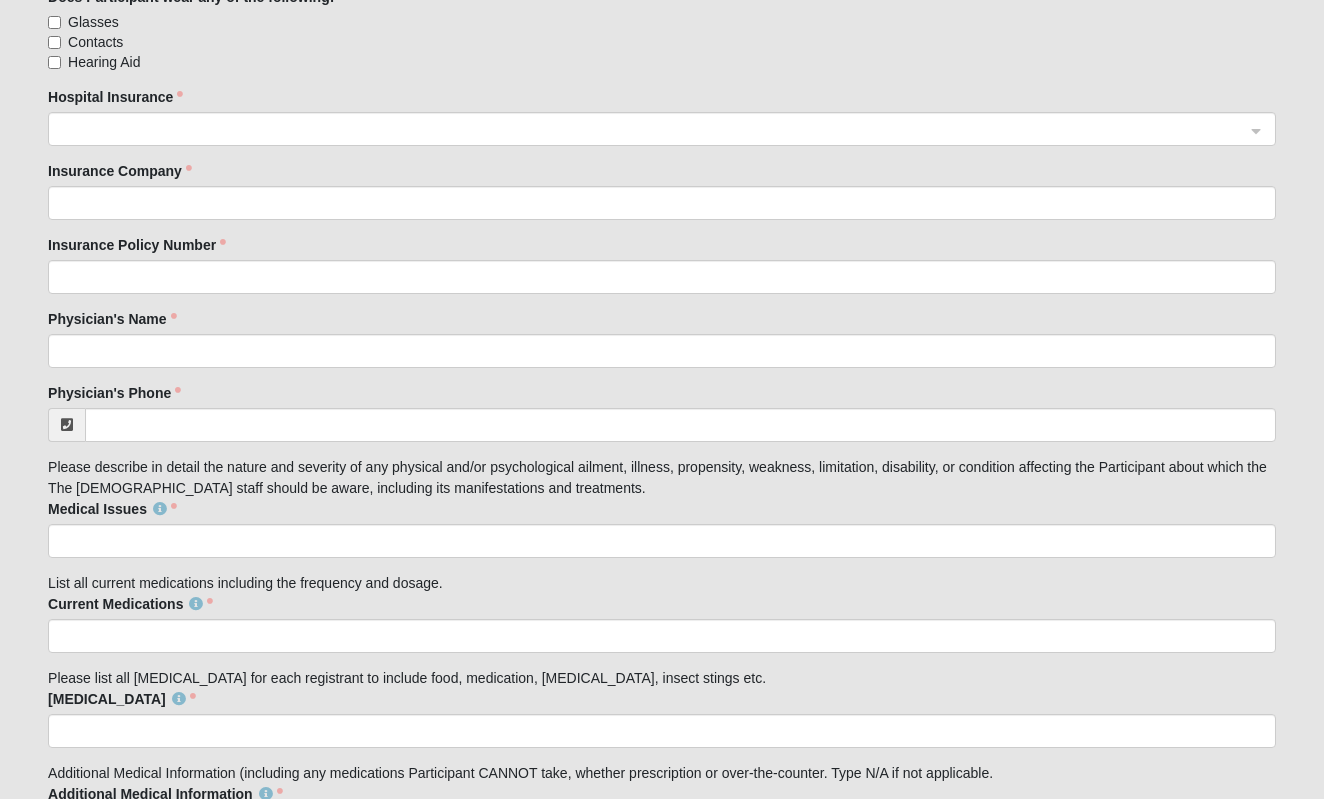 click 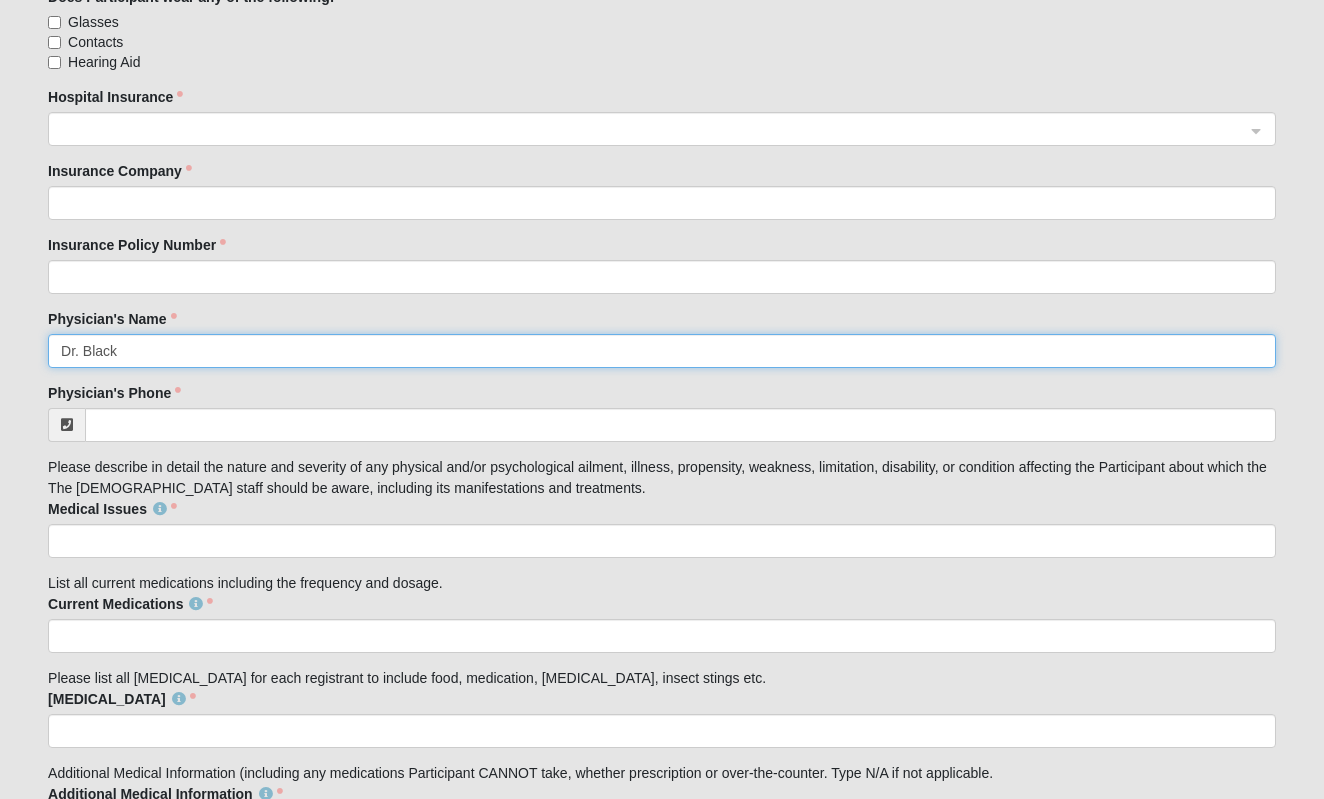 type on "Dr. Black" 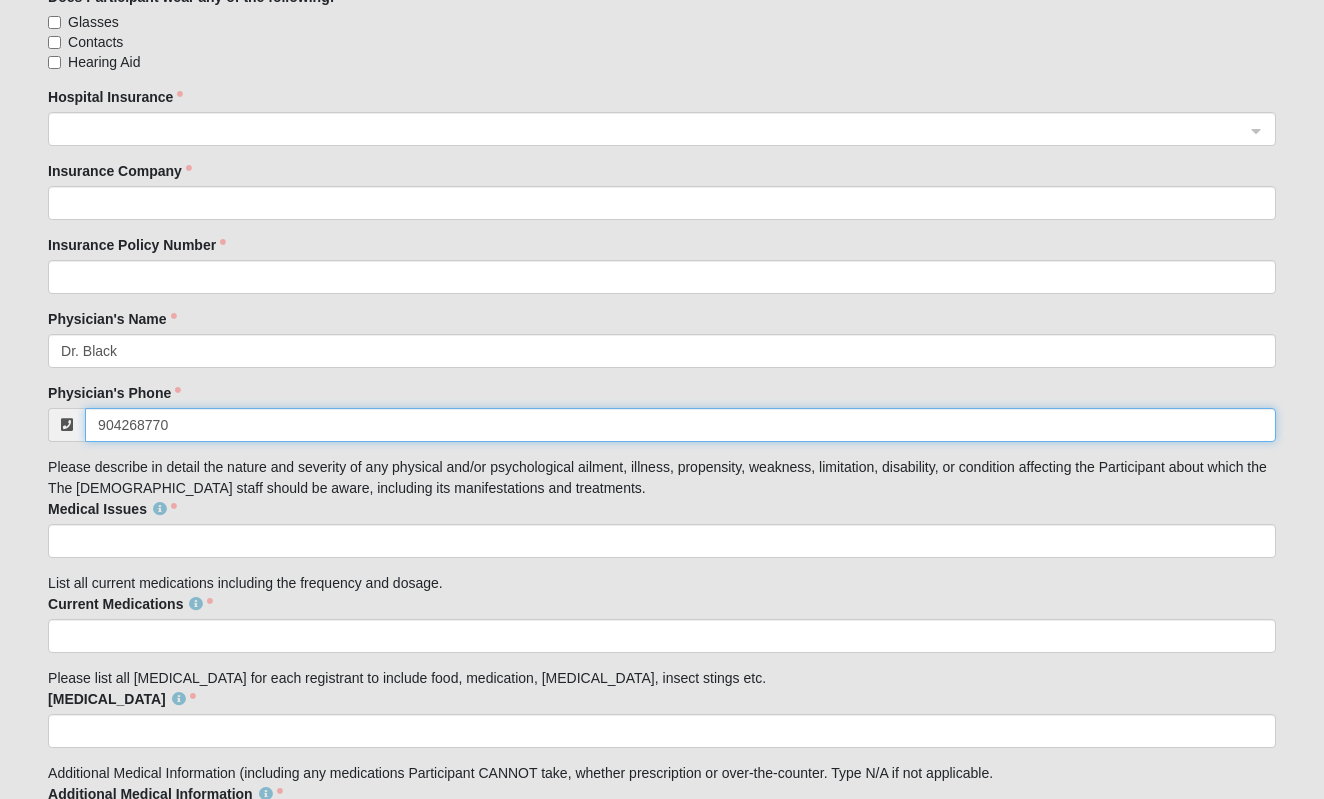 type on "[PHONE_NUMBER]" 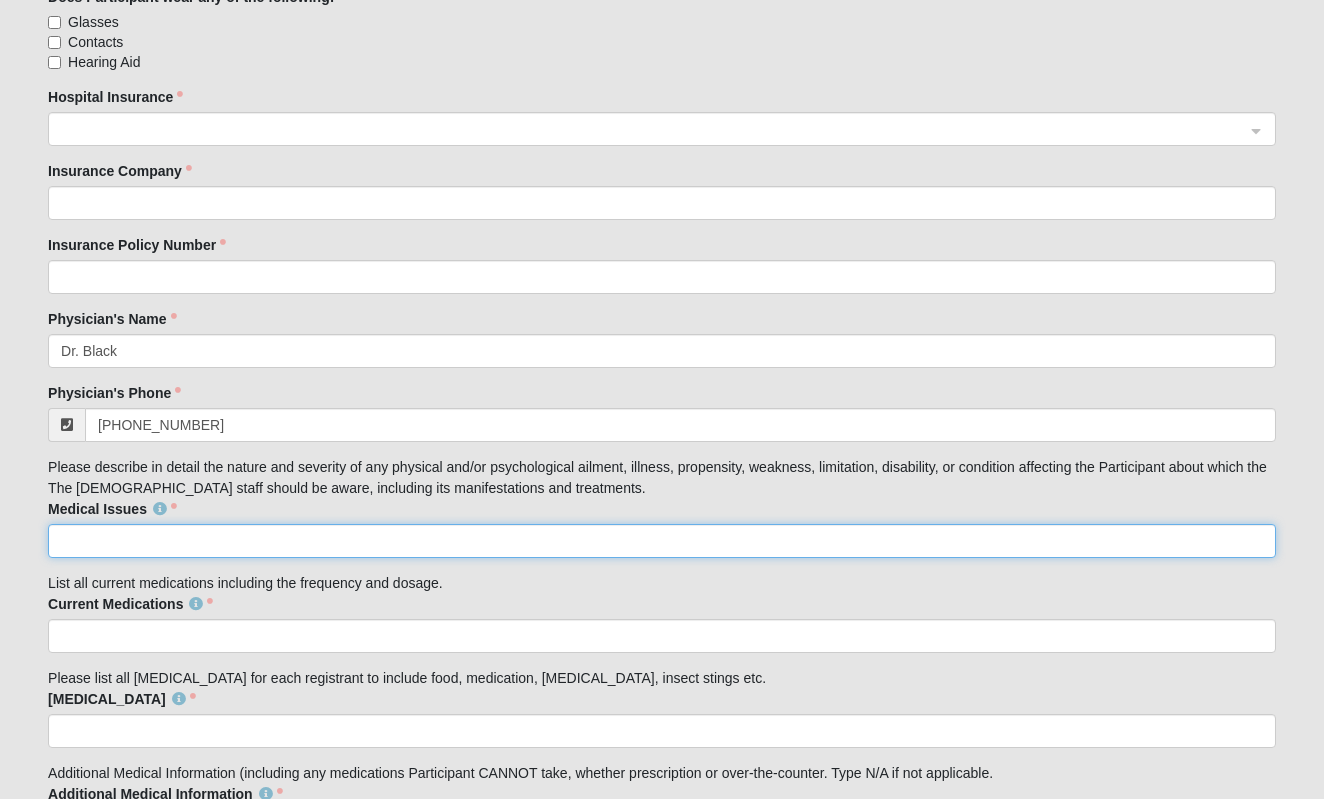 click on "Medical Issues" 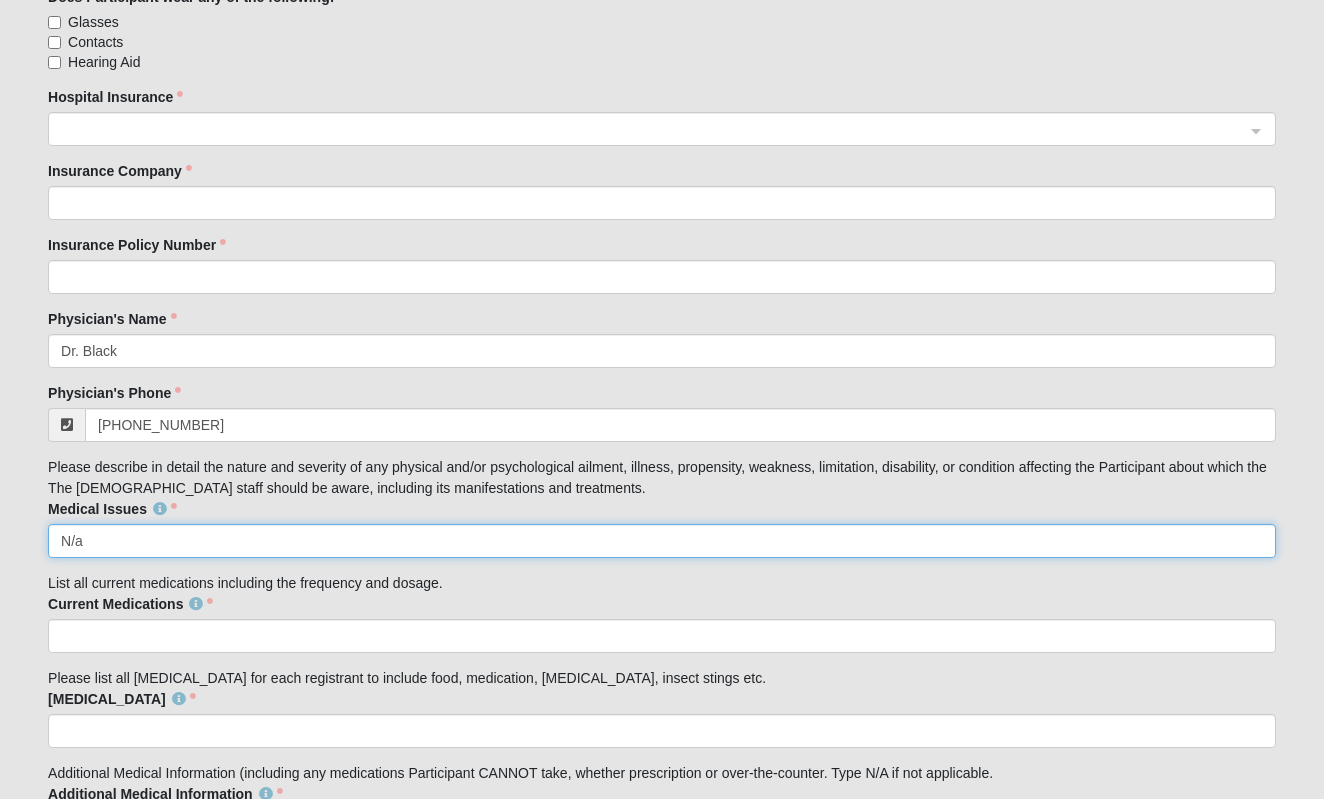 click 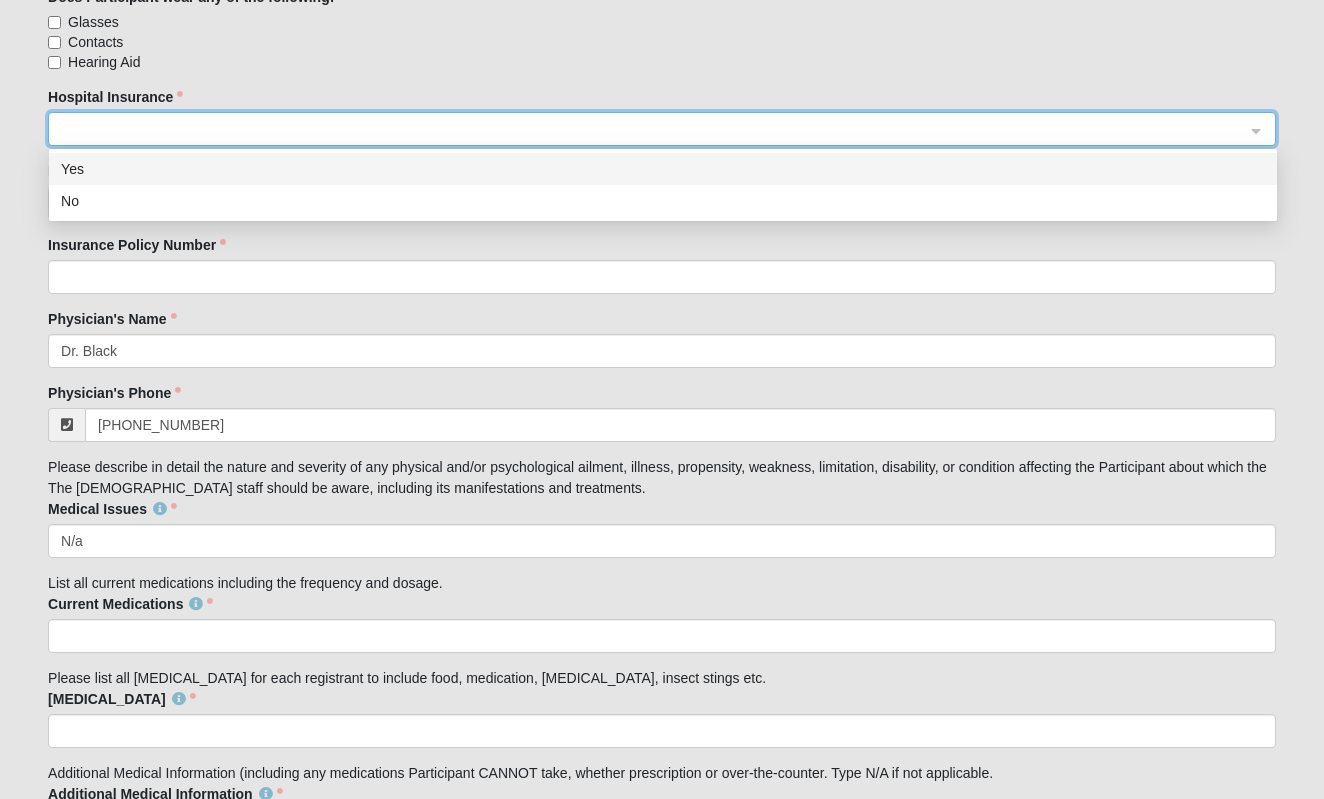 click on "Yes" at bounding box center (663, 169) 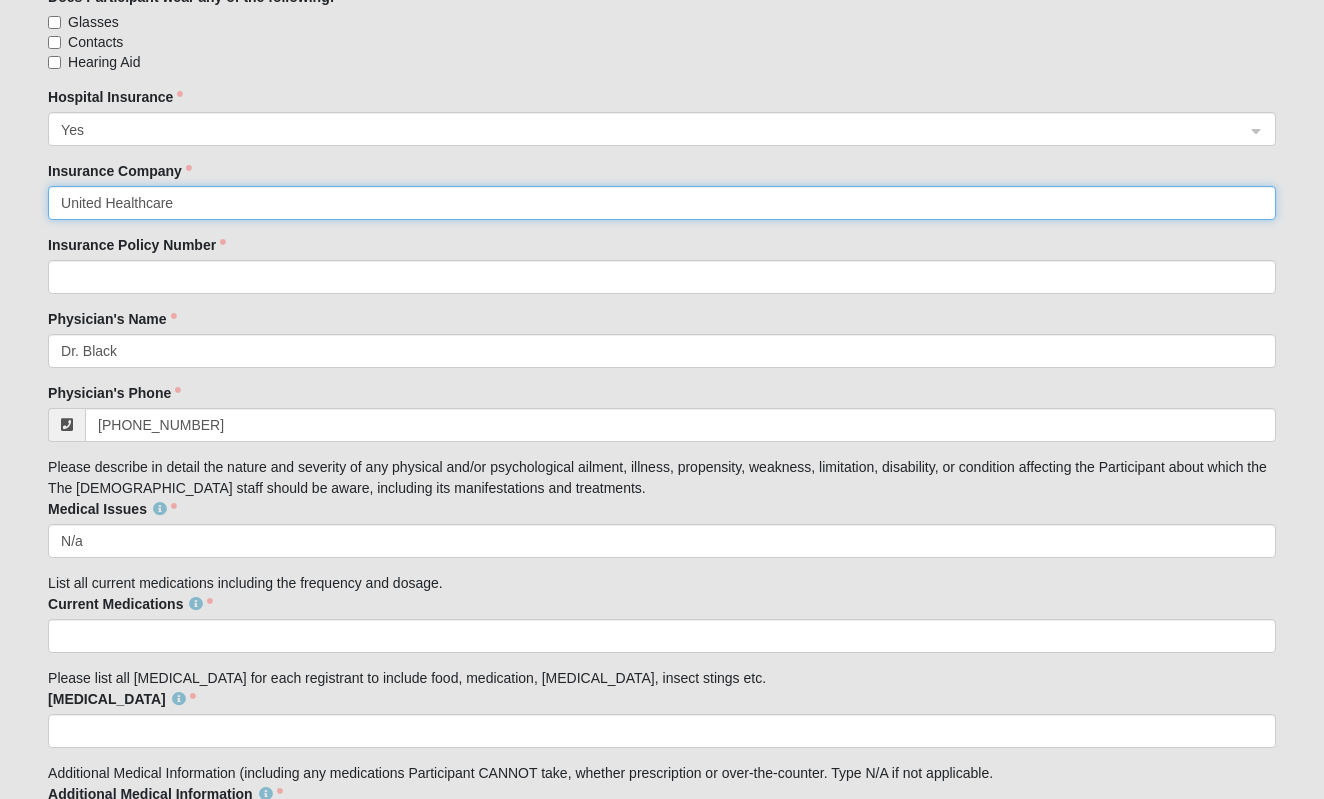 type on "United Healthcare" 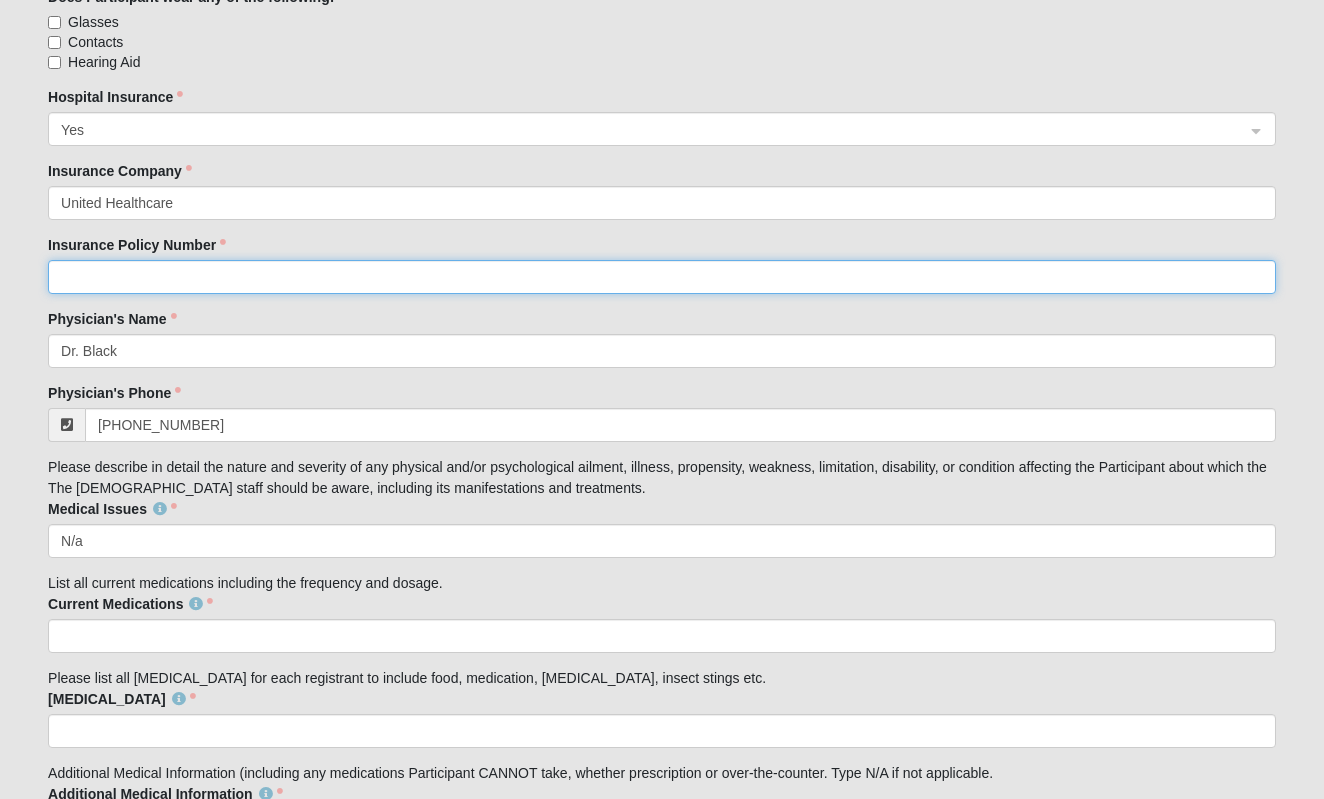 click on "Insurance Policy Number" 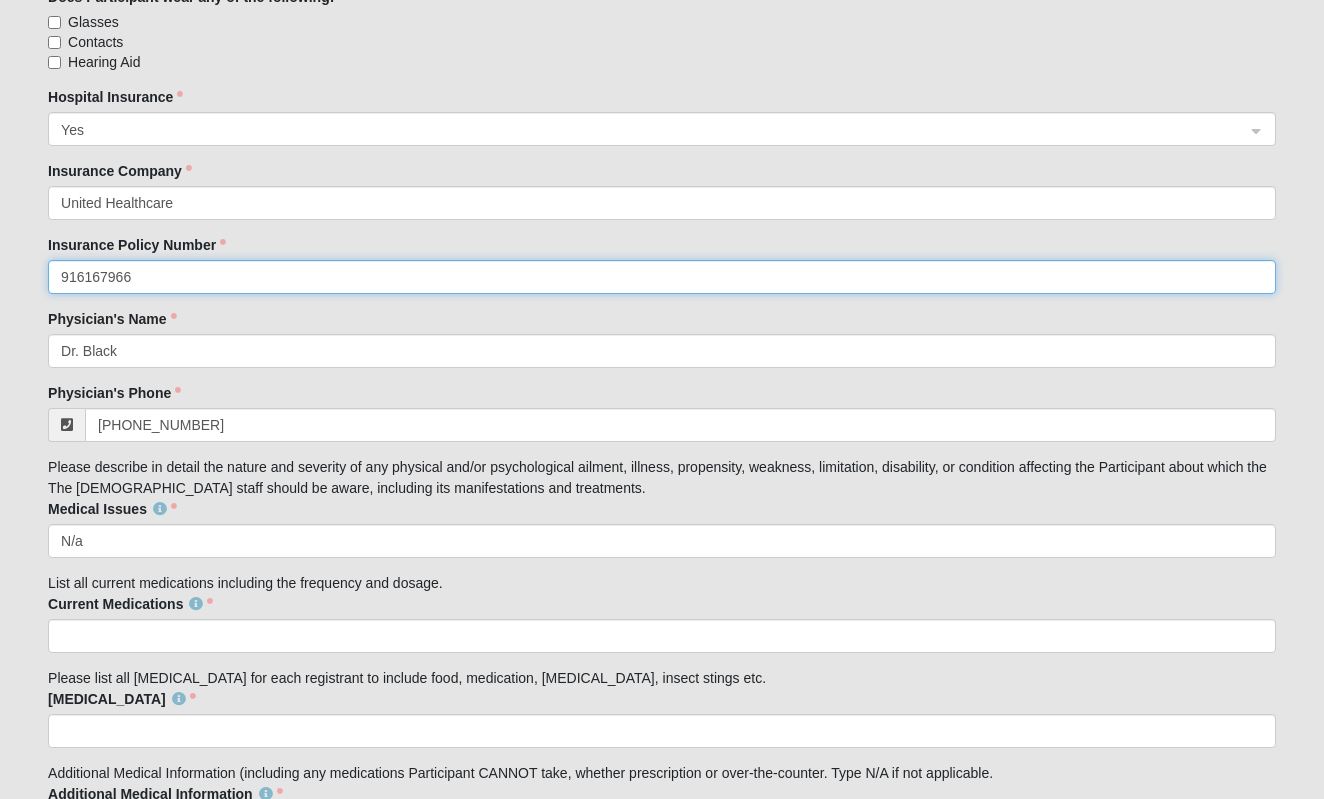 type on "916167966" 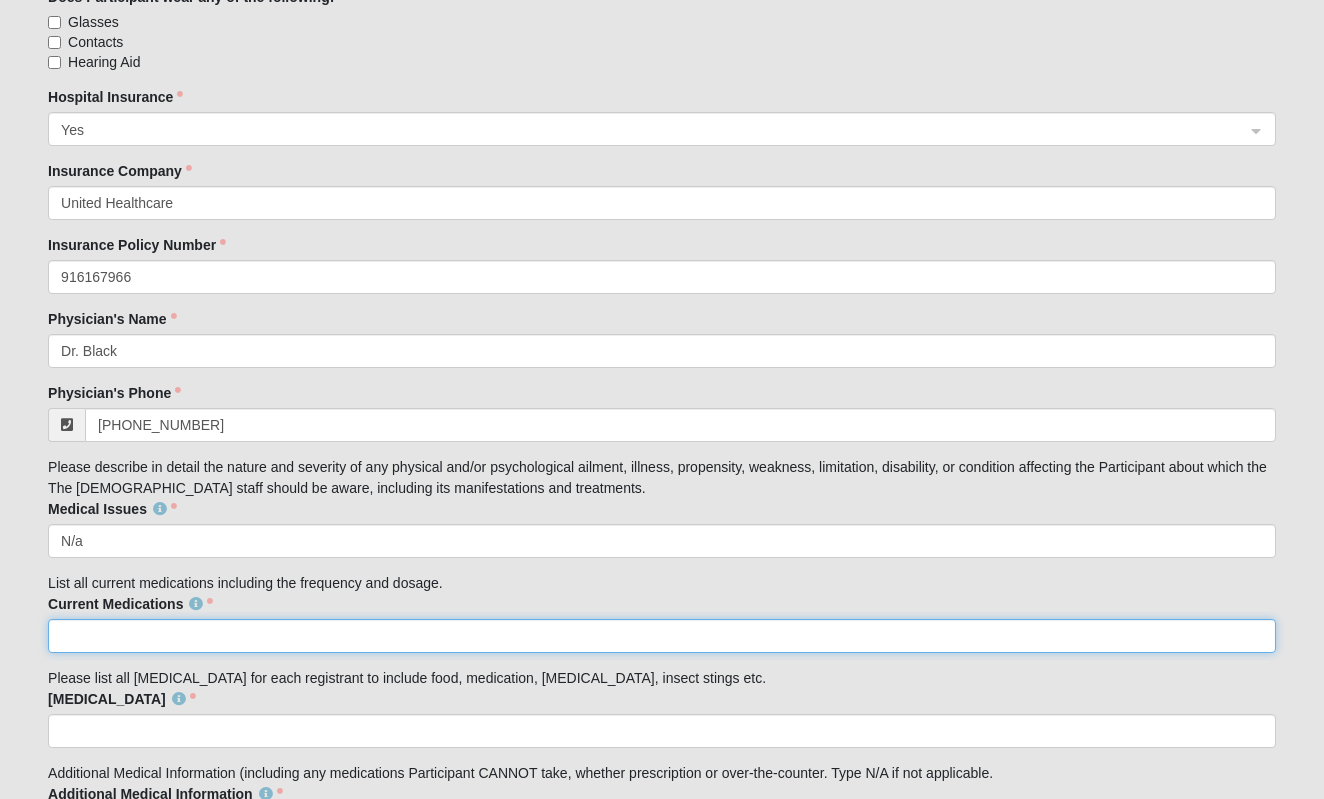 click on "Current Medications" 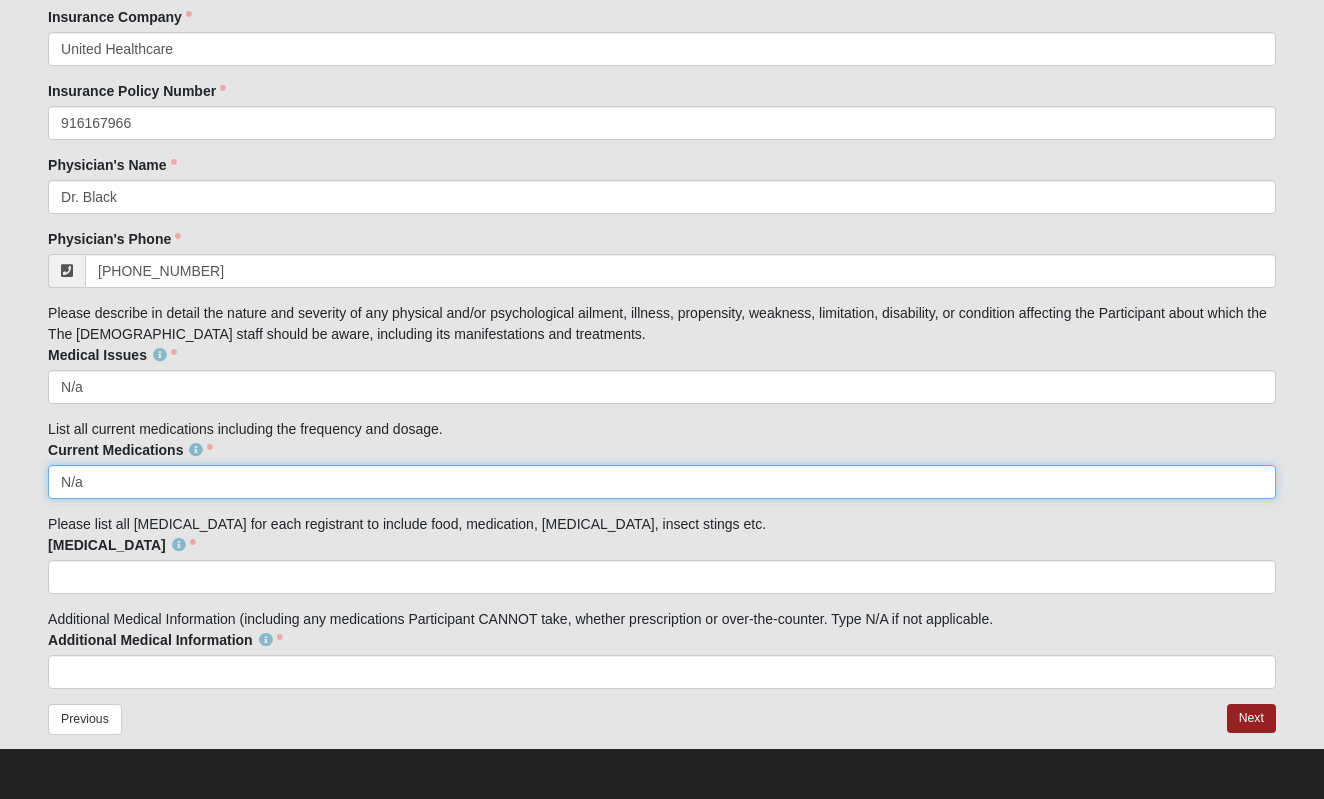 scroll, scrollTop: 3138, scrollLeft: 0, axis: vertical 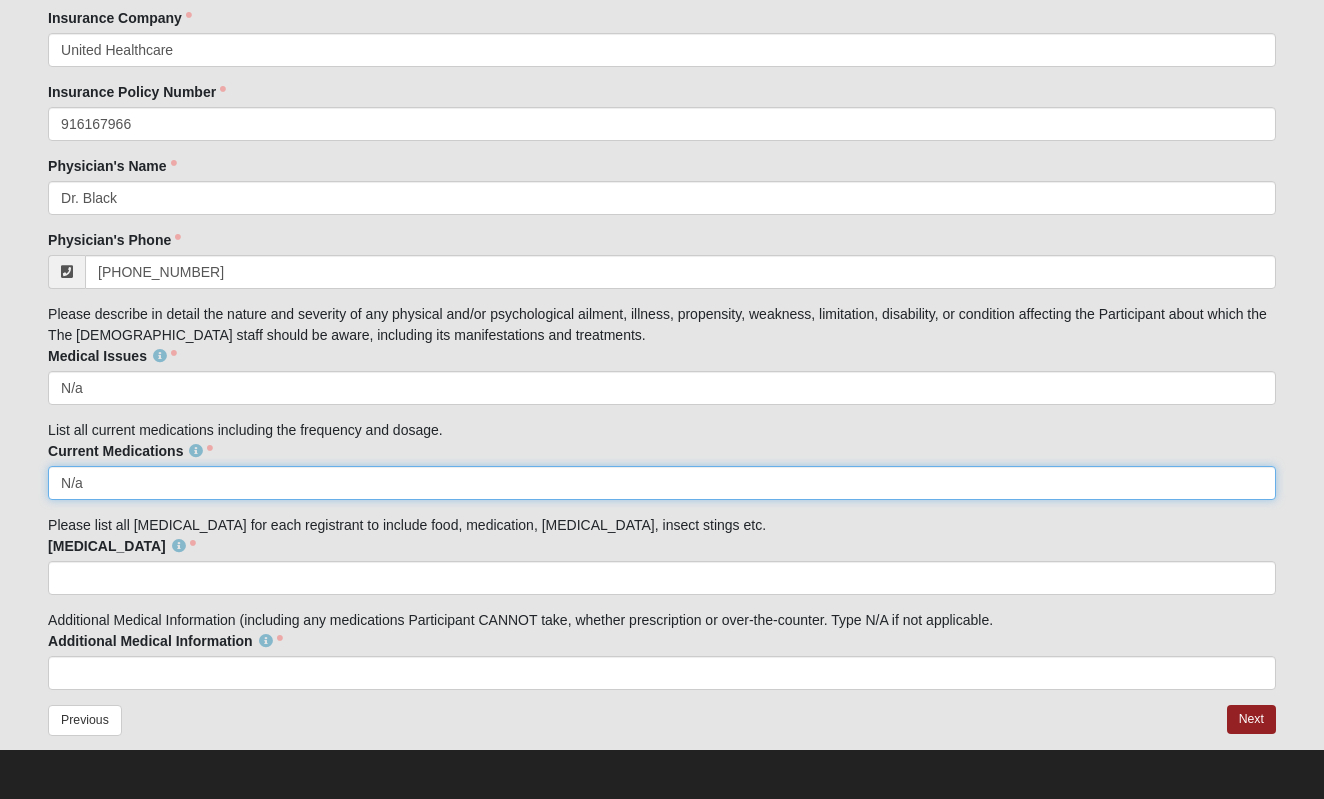 type on "N/a" 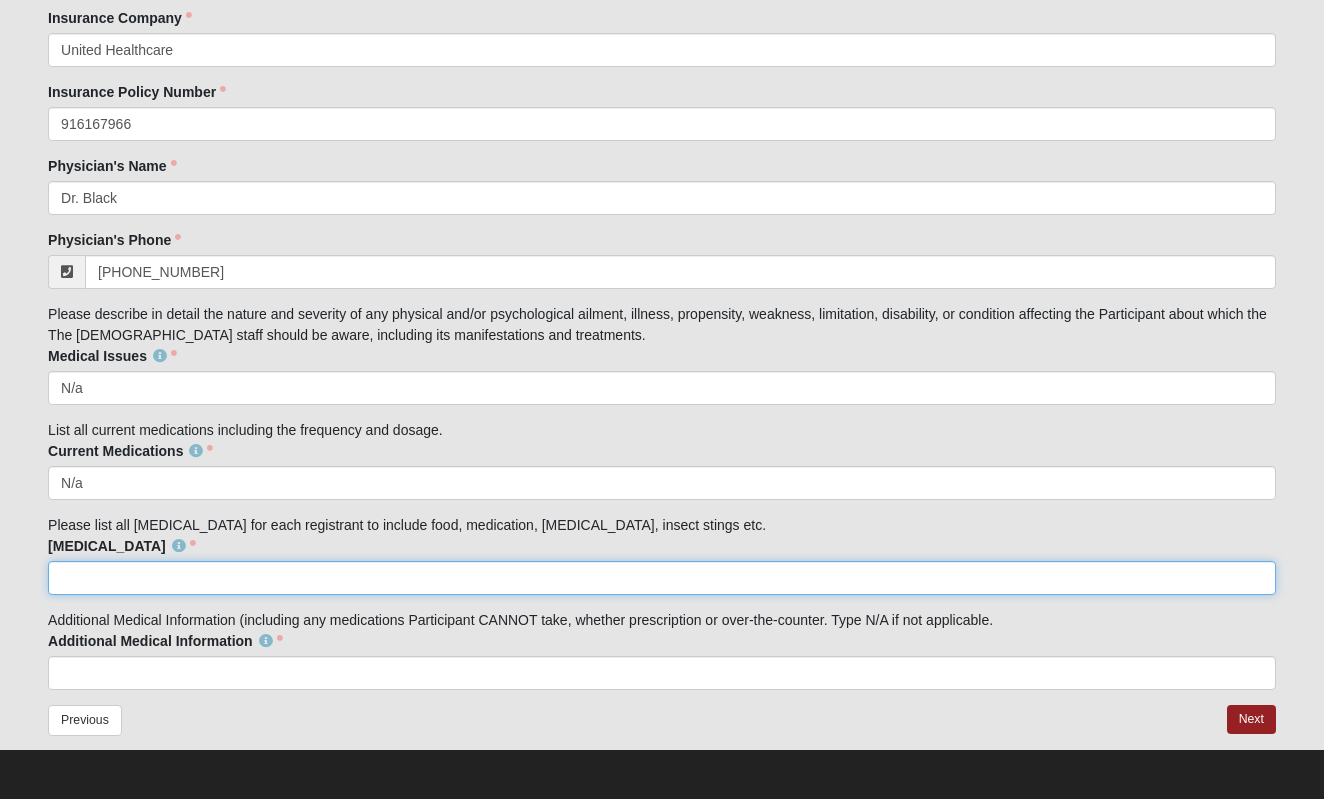 click on "[MEDICAL_DATA]" 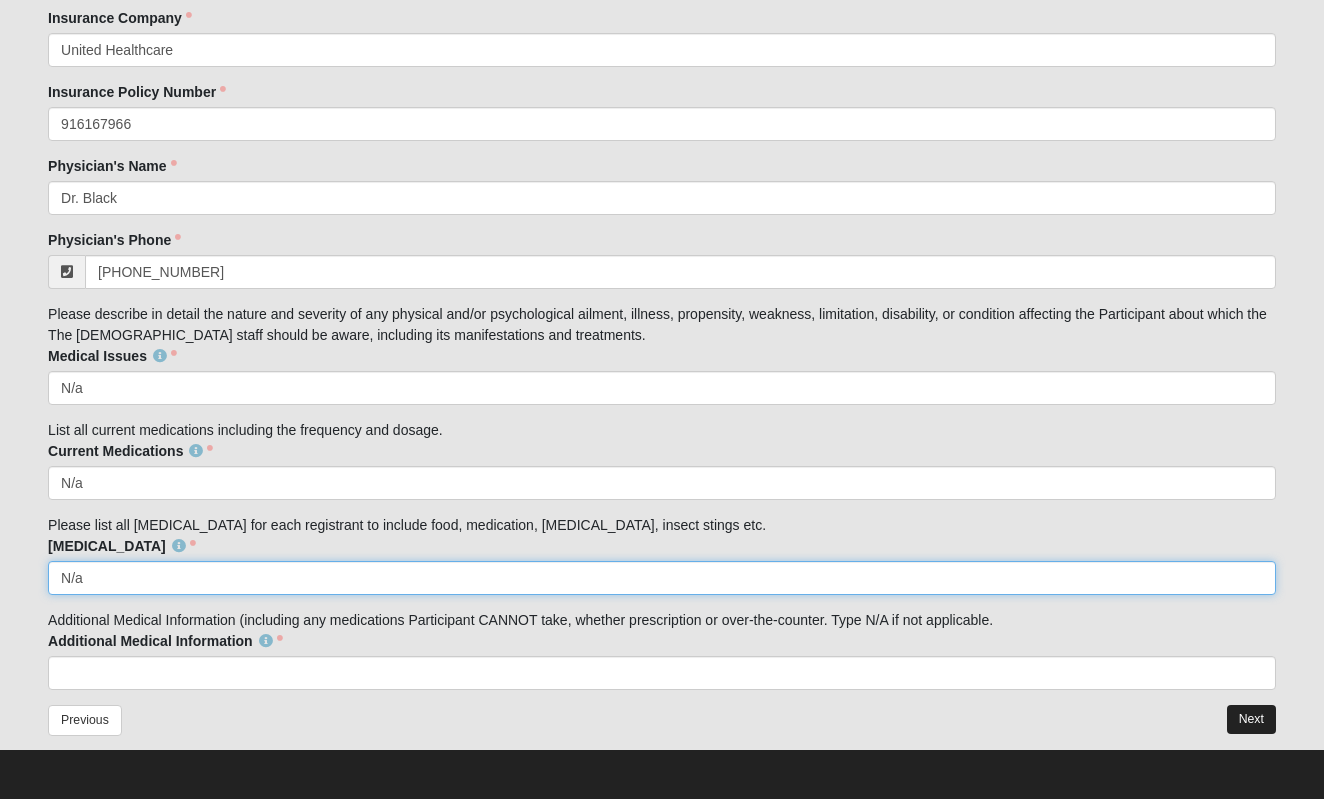 type on "N/a" 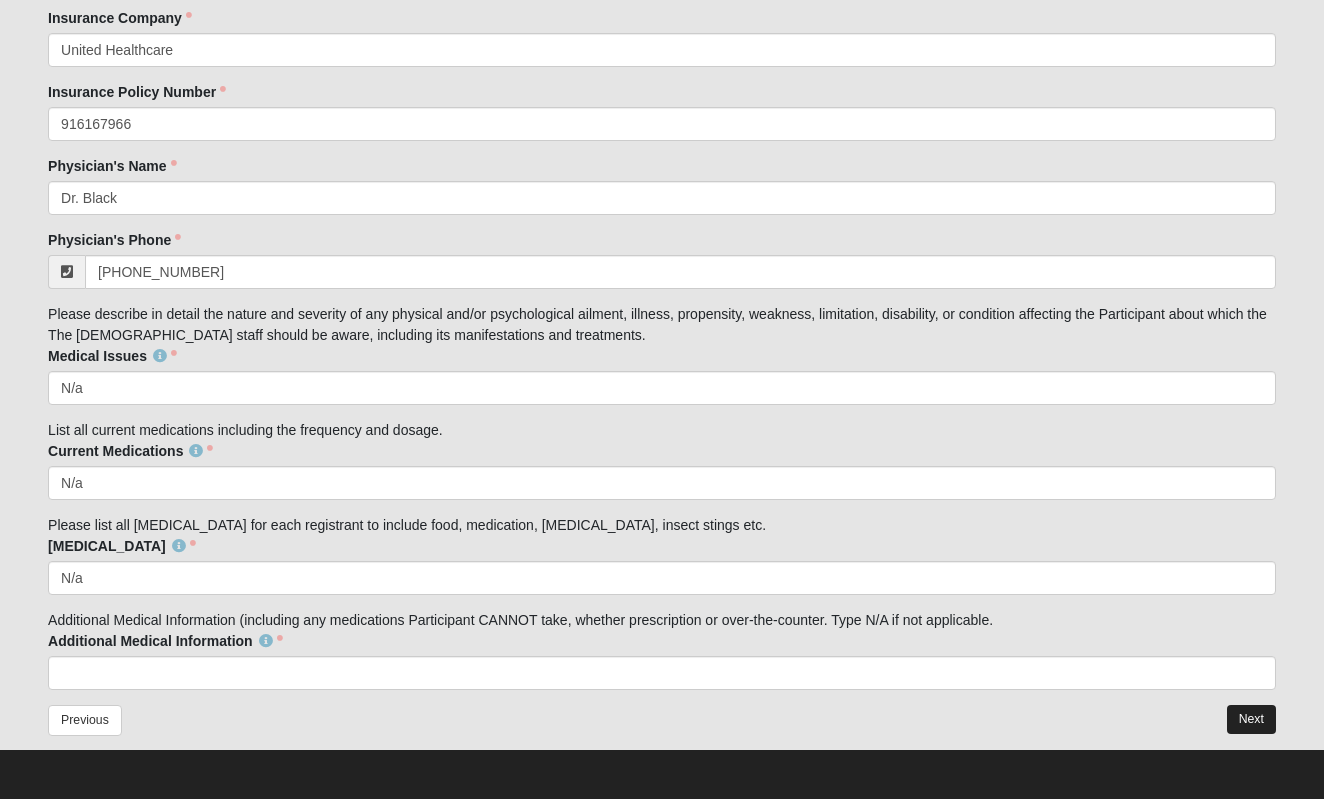 click on "Next" at bounding box center (1251, 719) 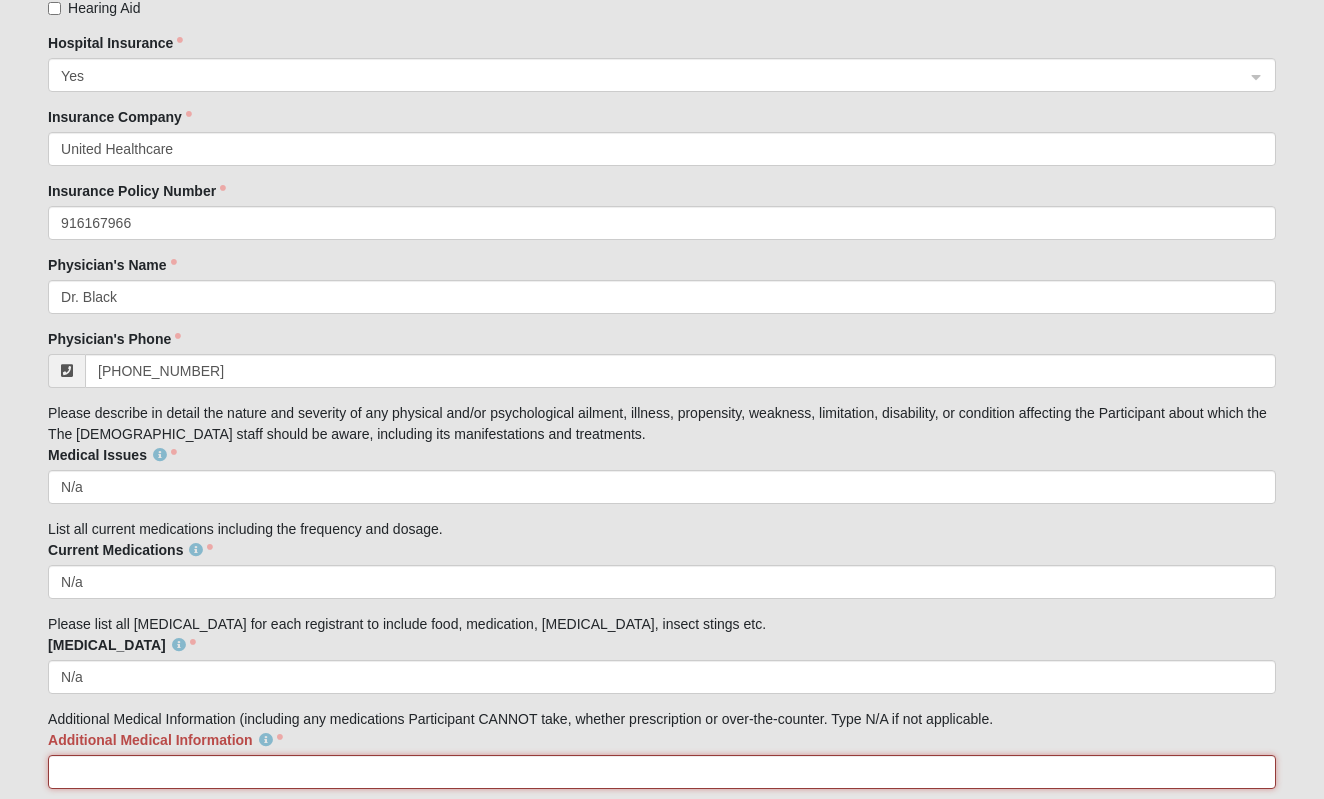click on "Additional Medical Information" 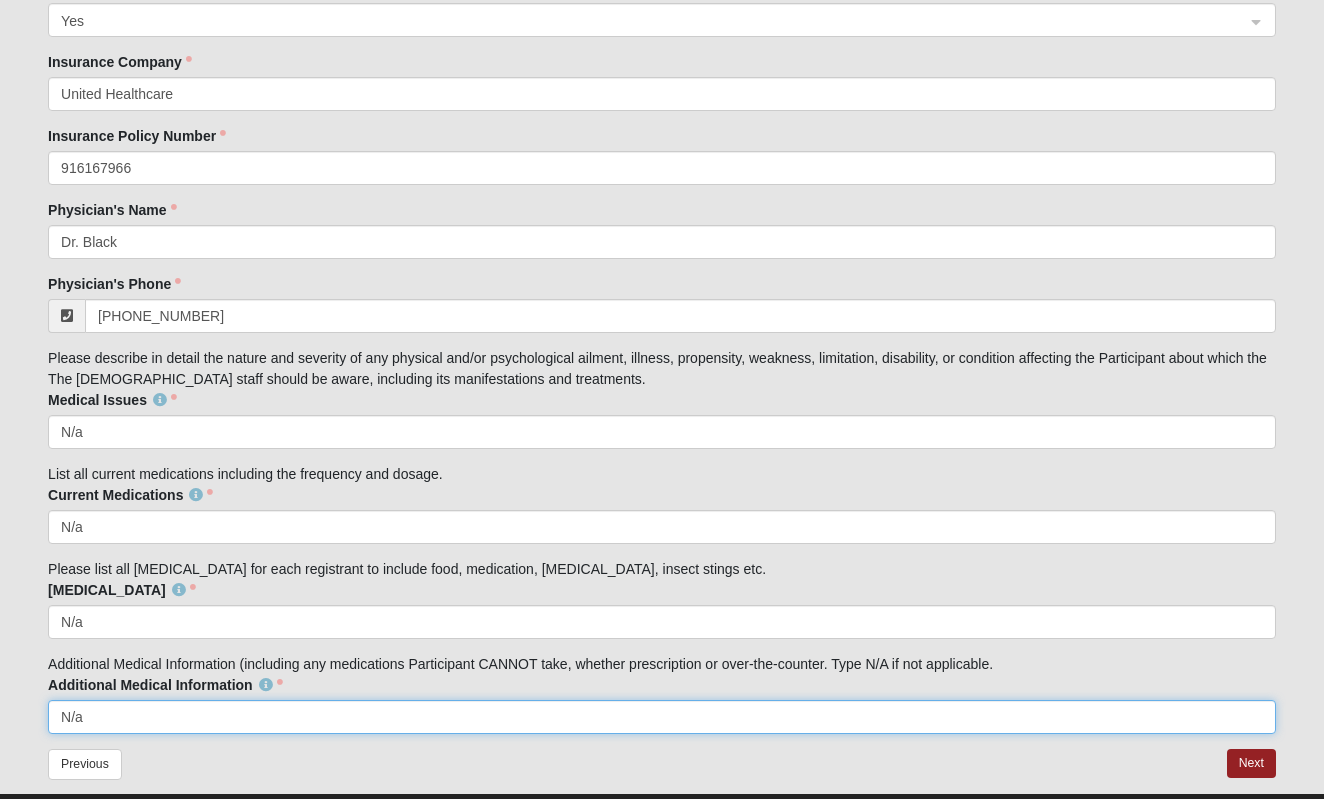 scroll, scrollTop: 3199, scrollLeft: 0, axis: vertical 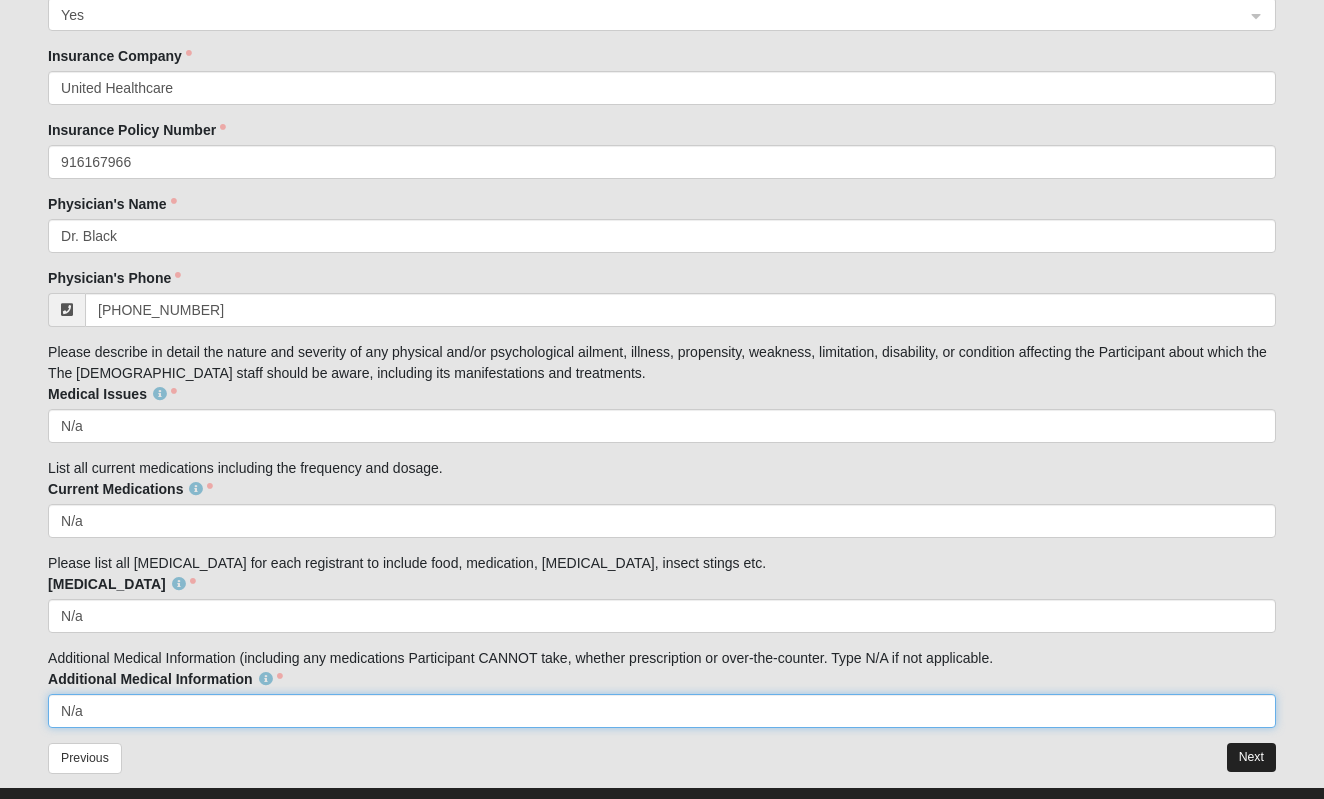 type on "N/a" 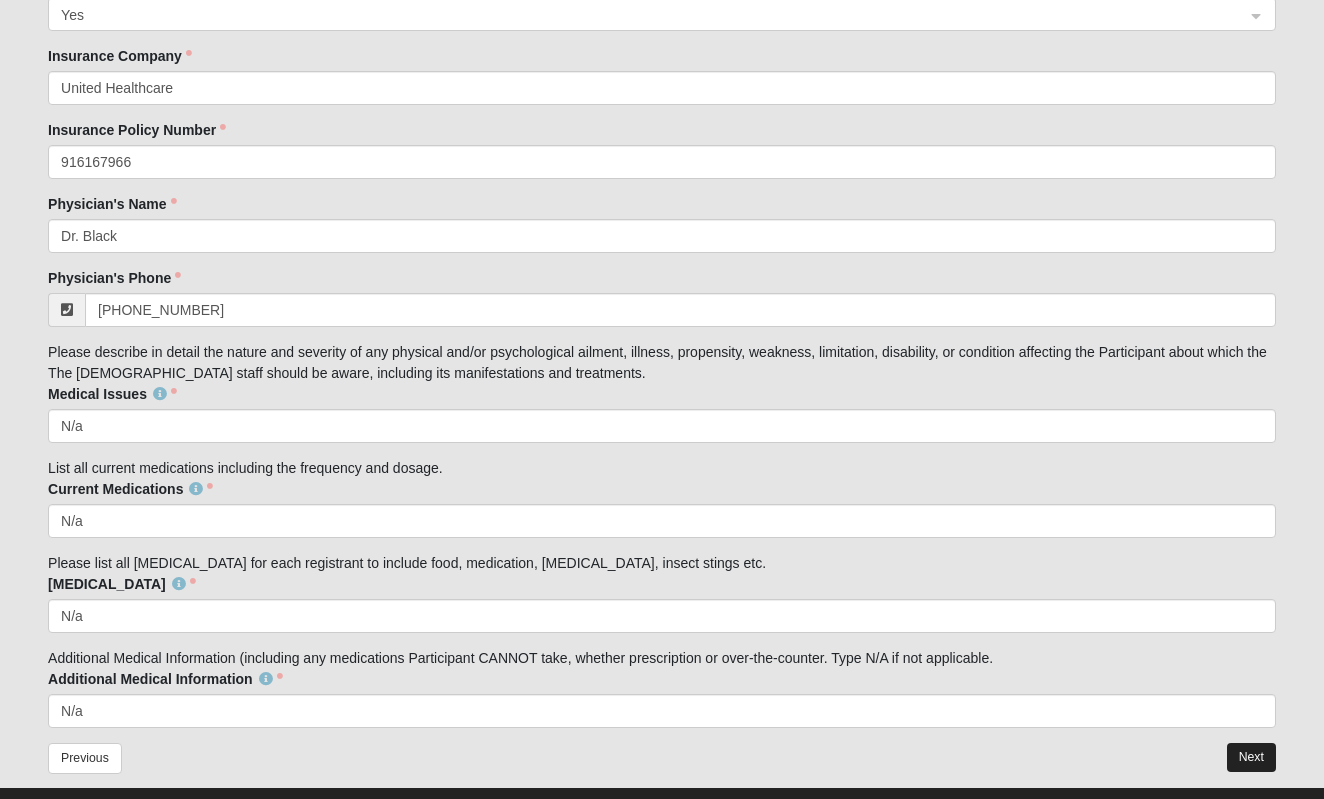 click on "Next" at bounding box center (1251, 757) 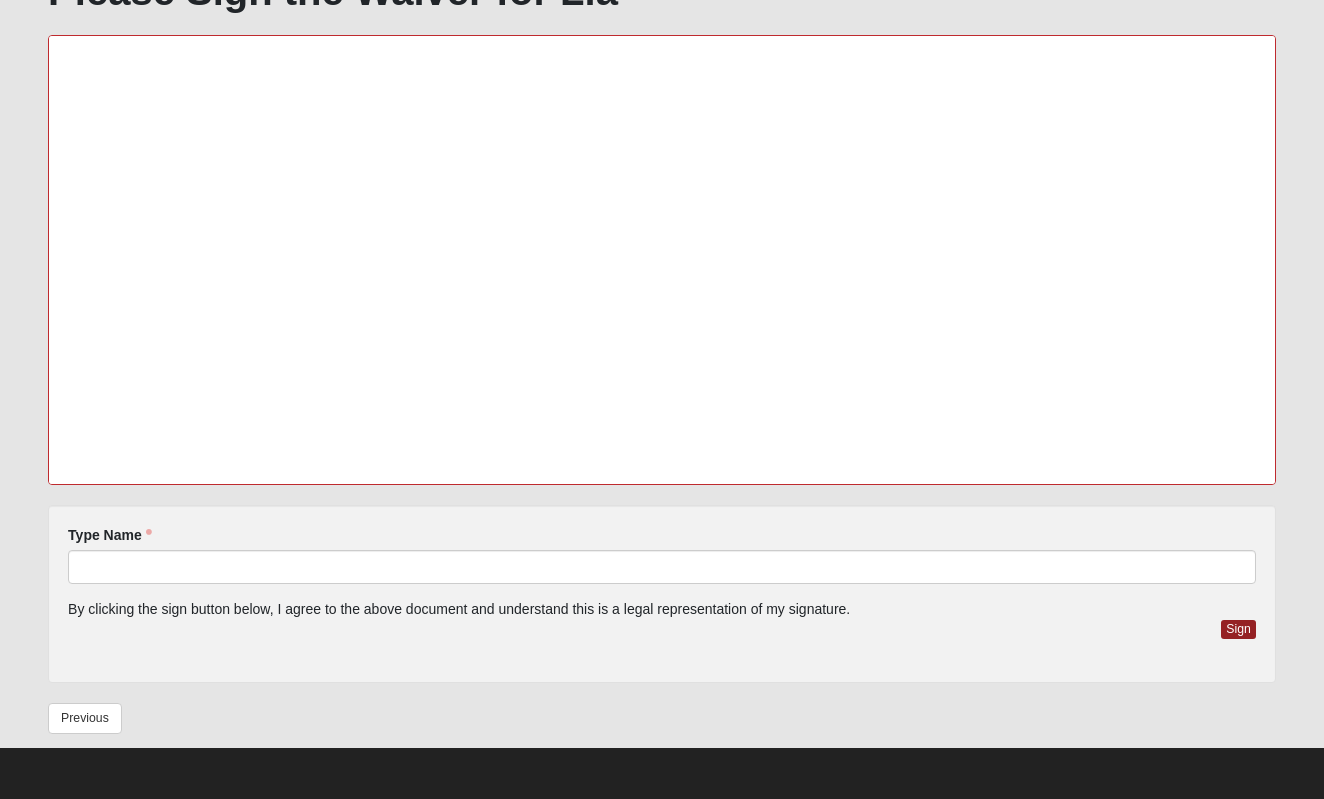 scroll, scrollTop: 1, scrollLeft: 0, axis: vertical 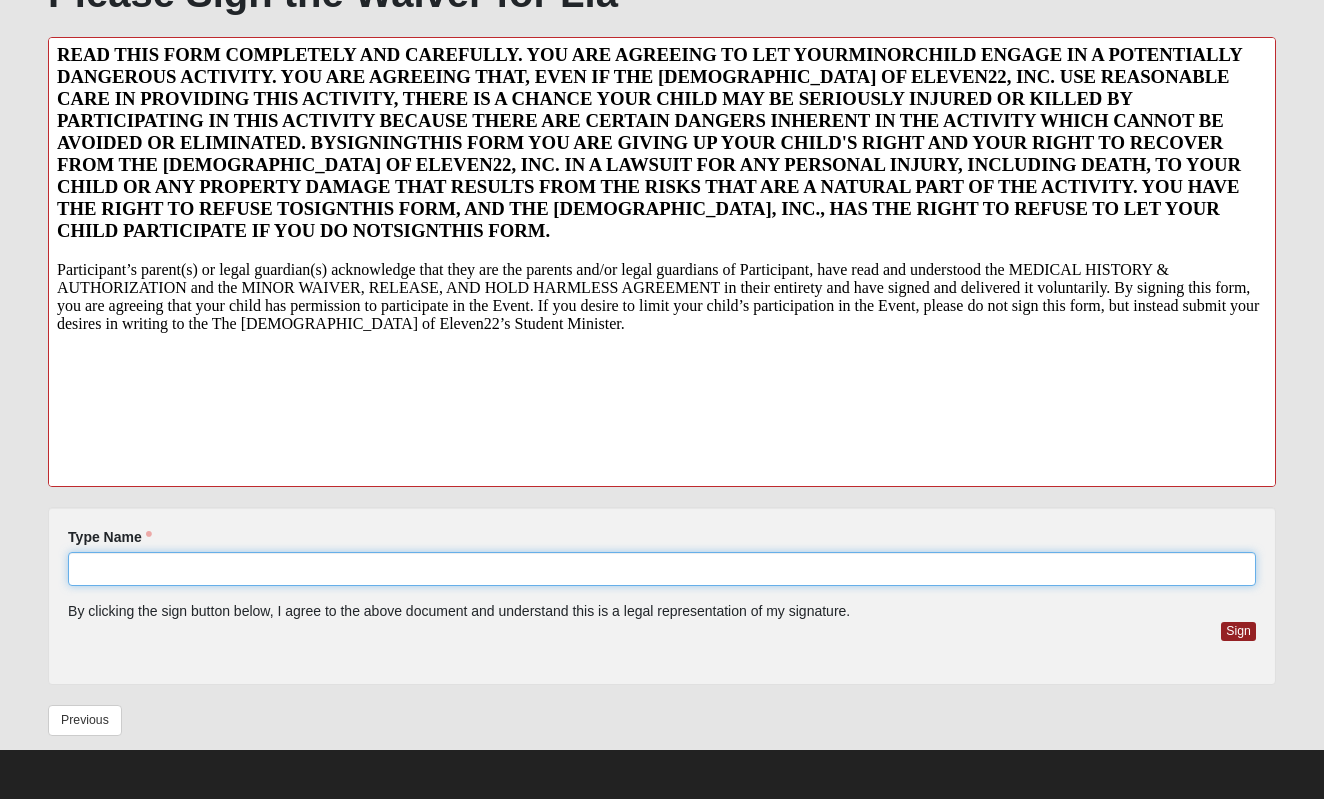 click on "Type Name" 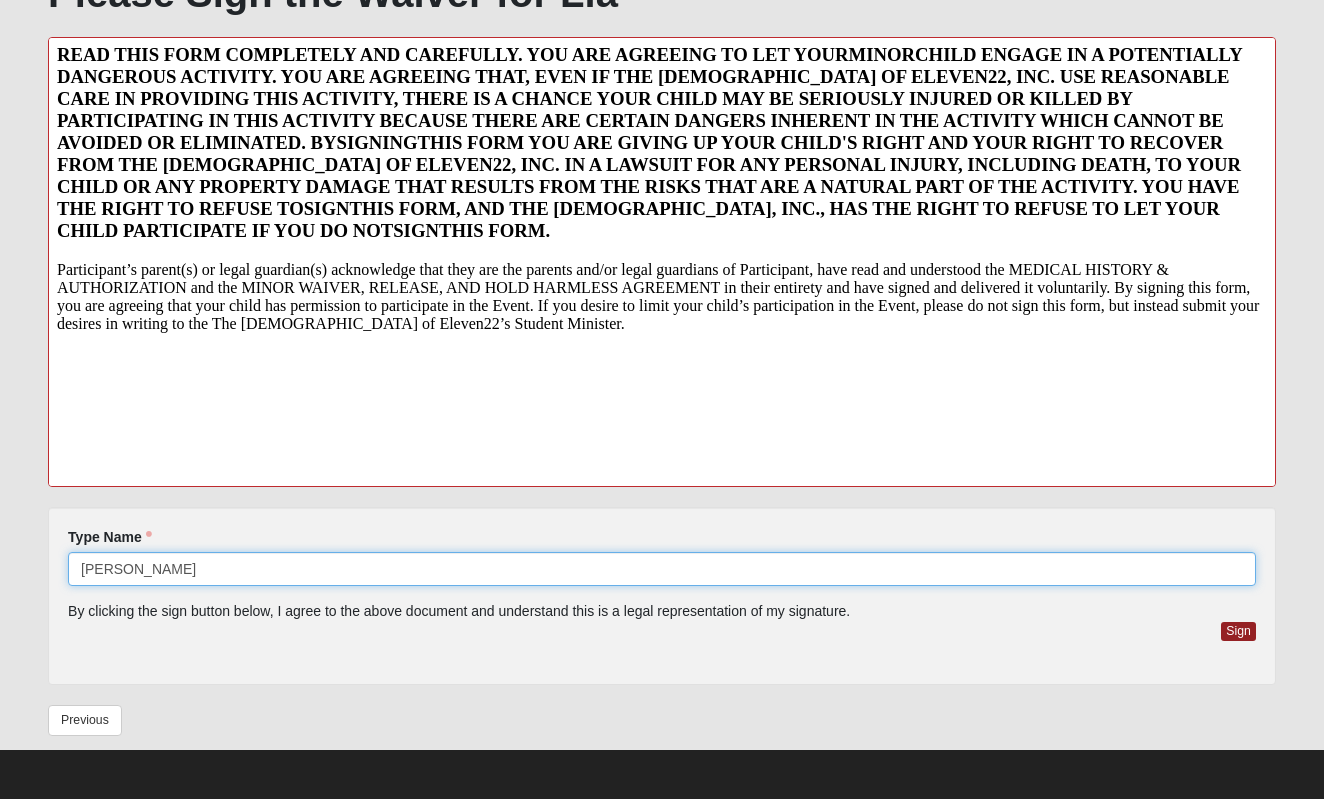 type on "[PERSON_NAME]" 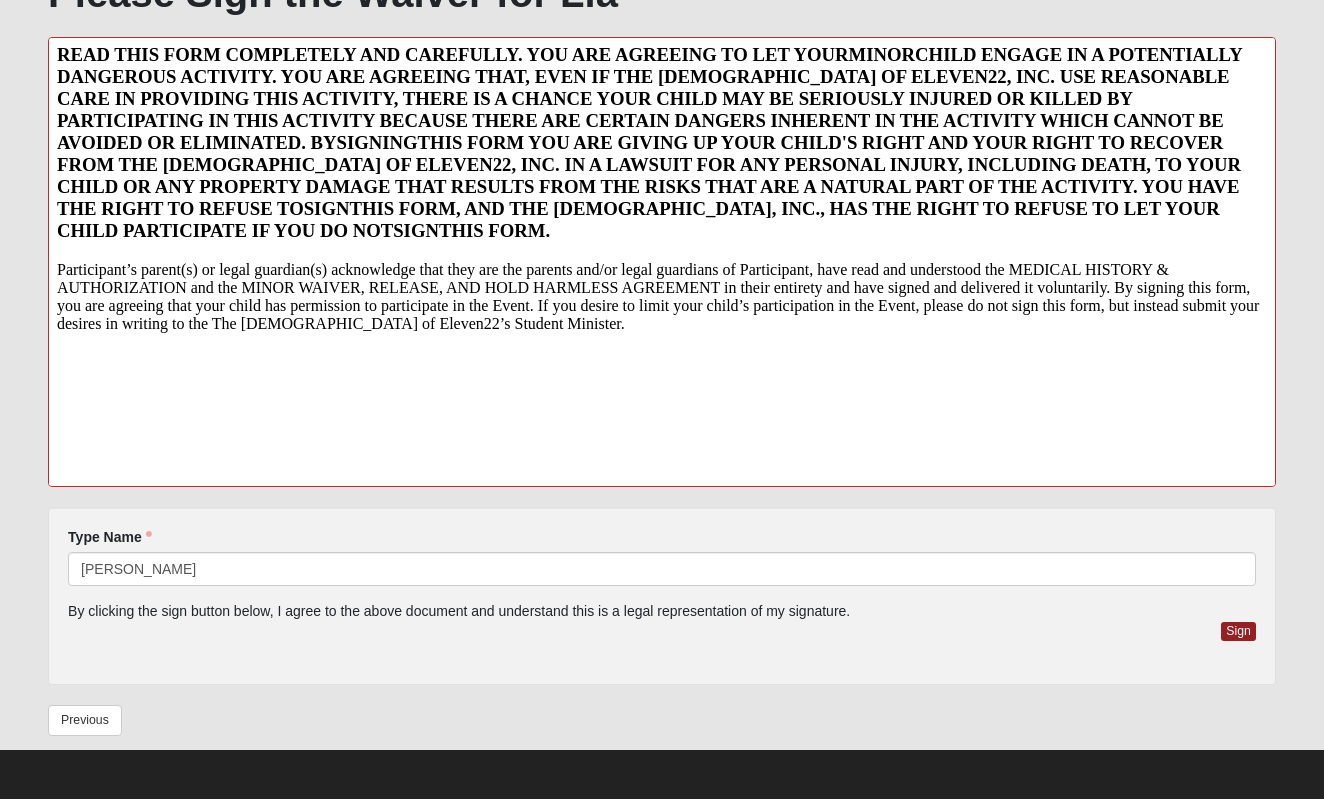 click on "Sign" 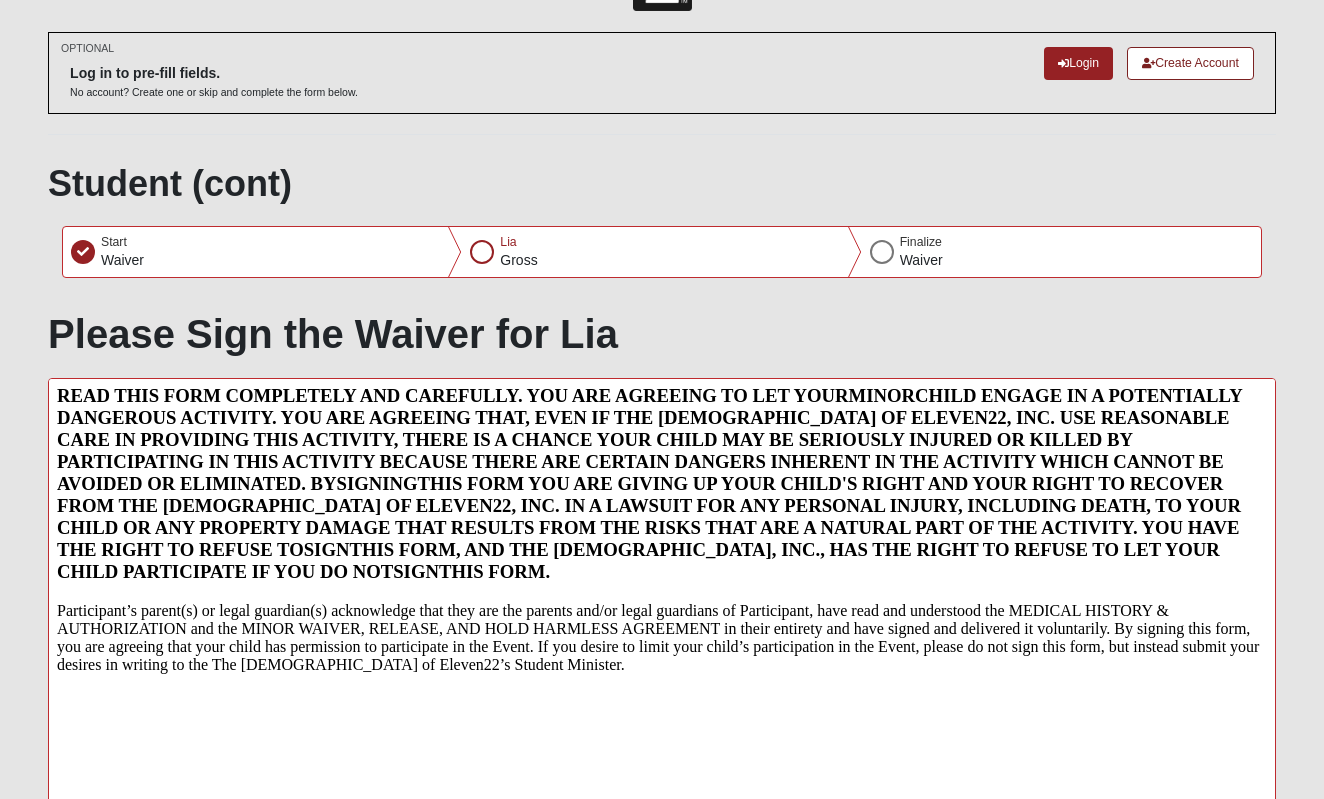 scroll, scrollTop: 57, scrollLeft: 0, axis: vertical 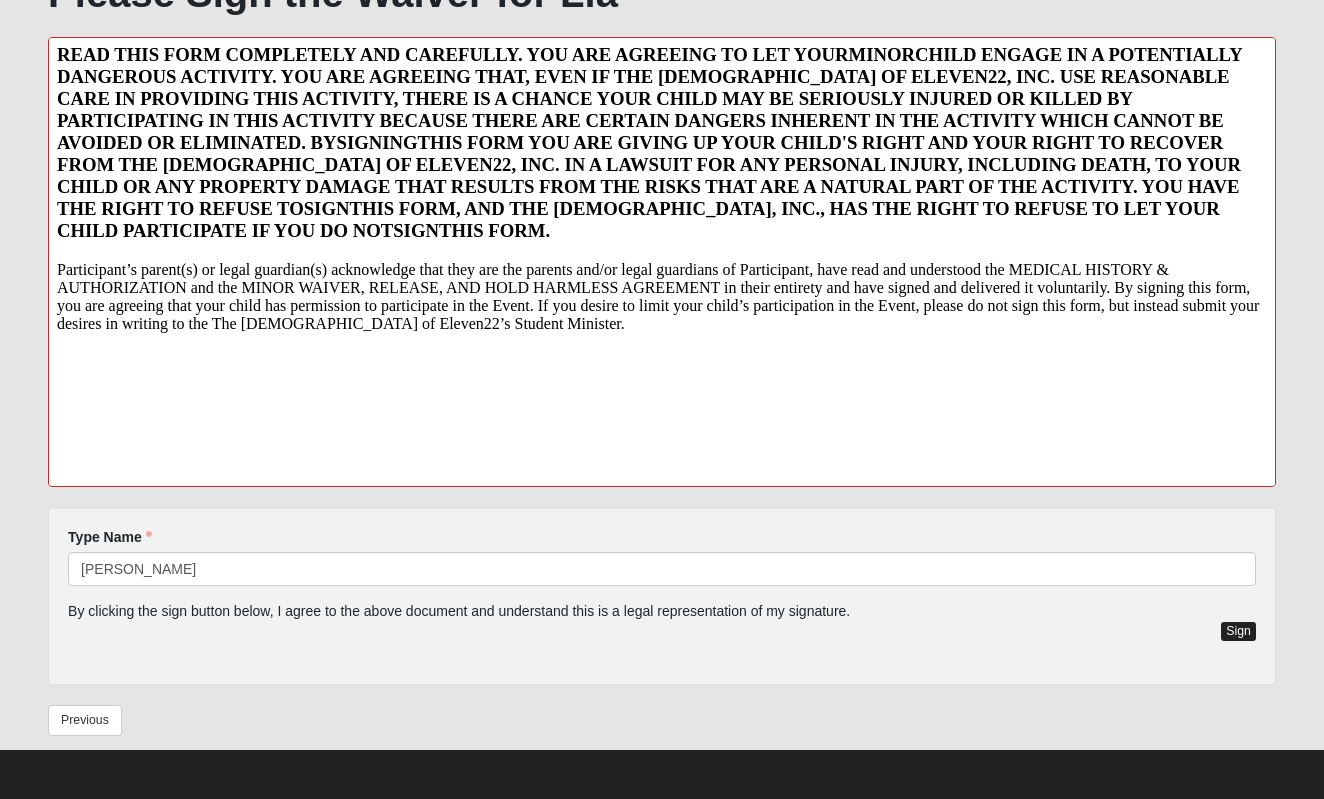 click on "Sign" at bounding box center (1238, 631) 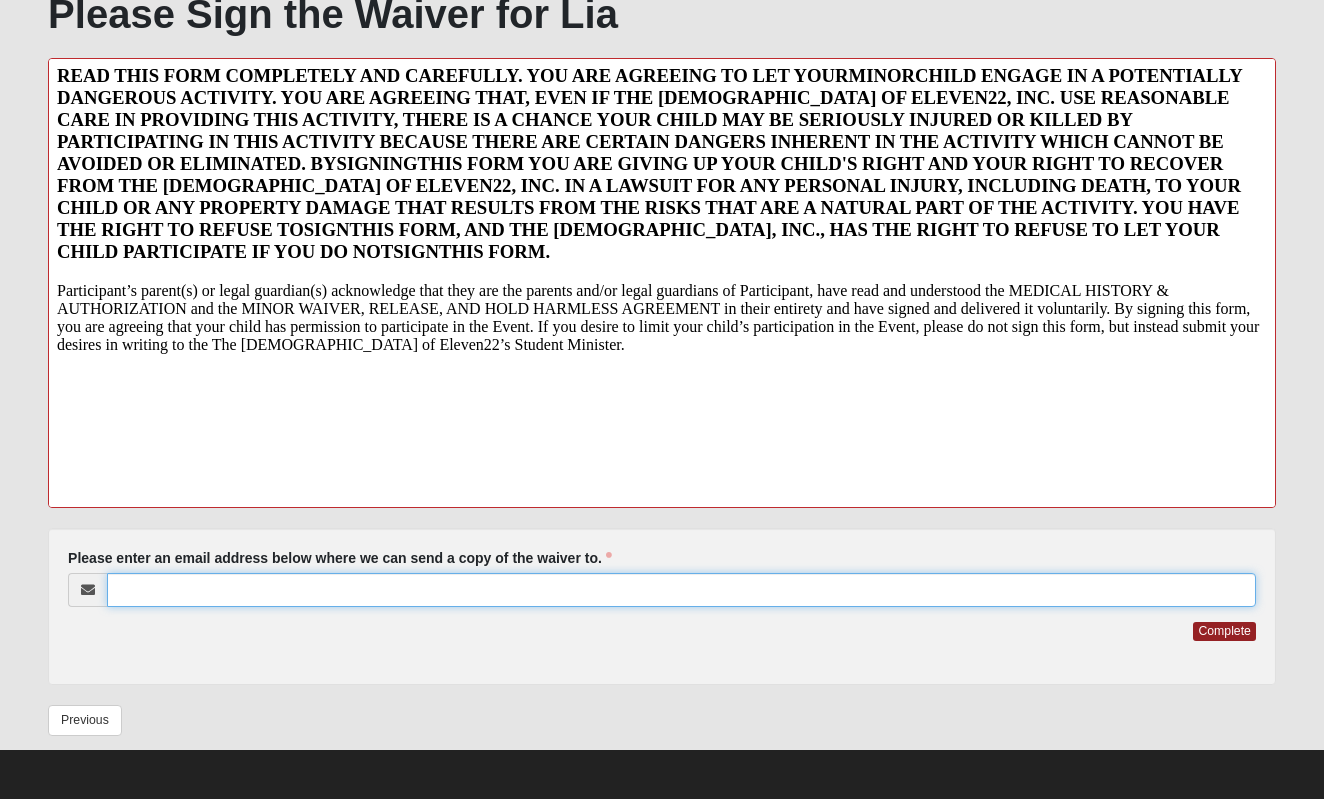 click on "Please enter an email address below where we can send a copy of the waiver to." at bounding box center [681, 590] 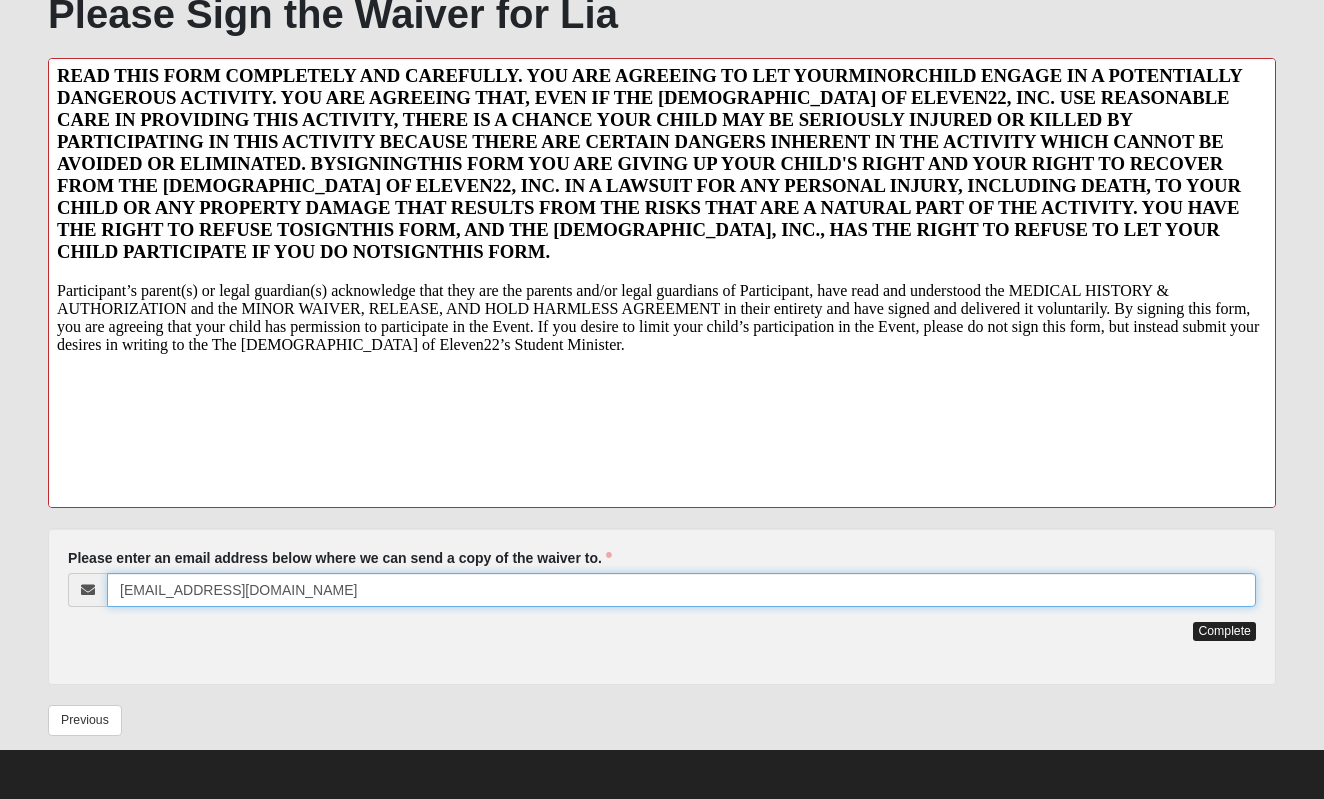 type on "[EMAIL_ADDRESS][DOMAIN_NAME]" 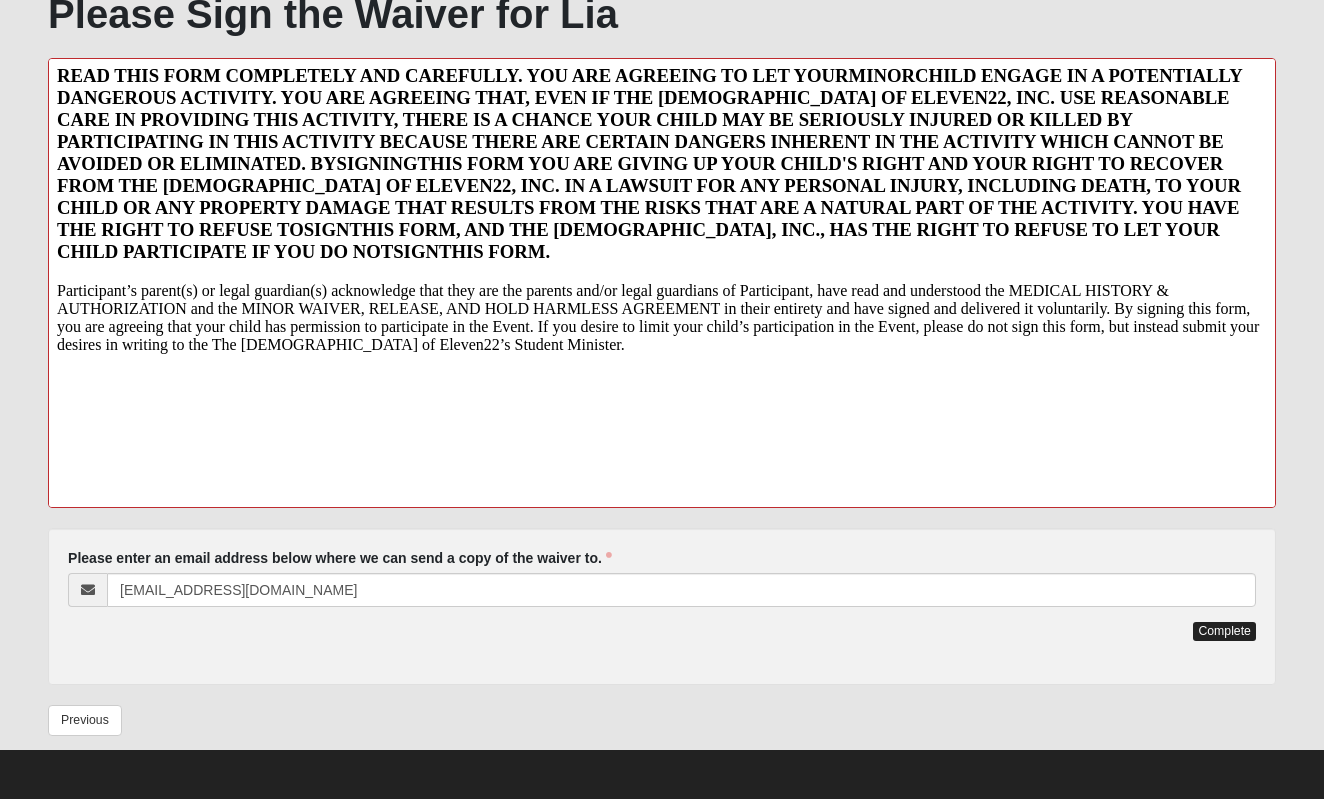 click on "Complete" at bounding box center [1224, 631] 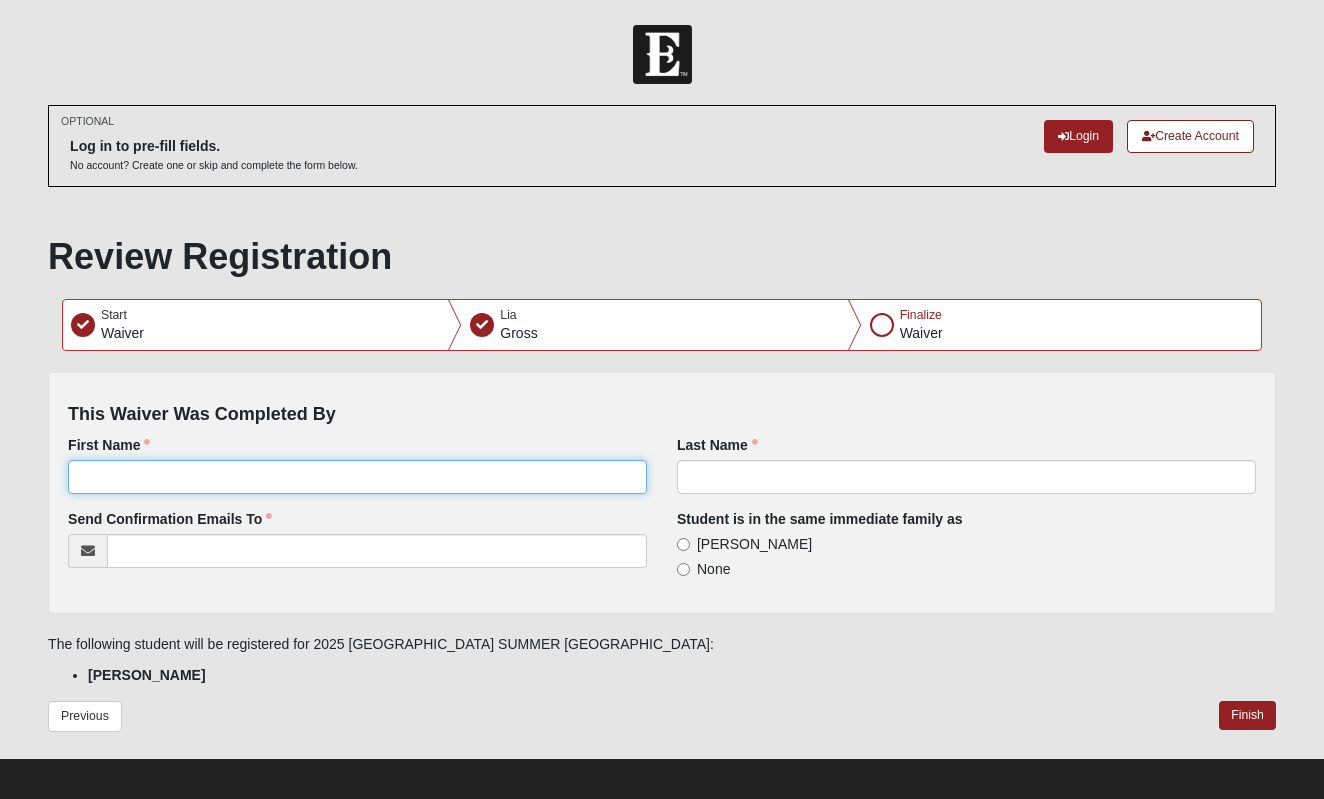 click on "First Name" 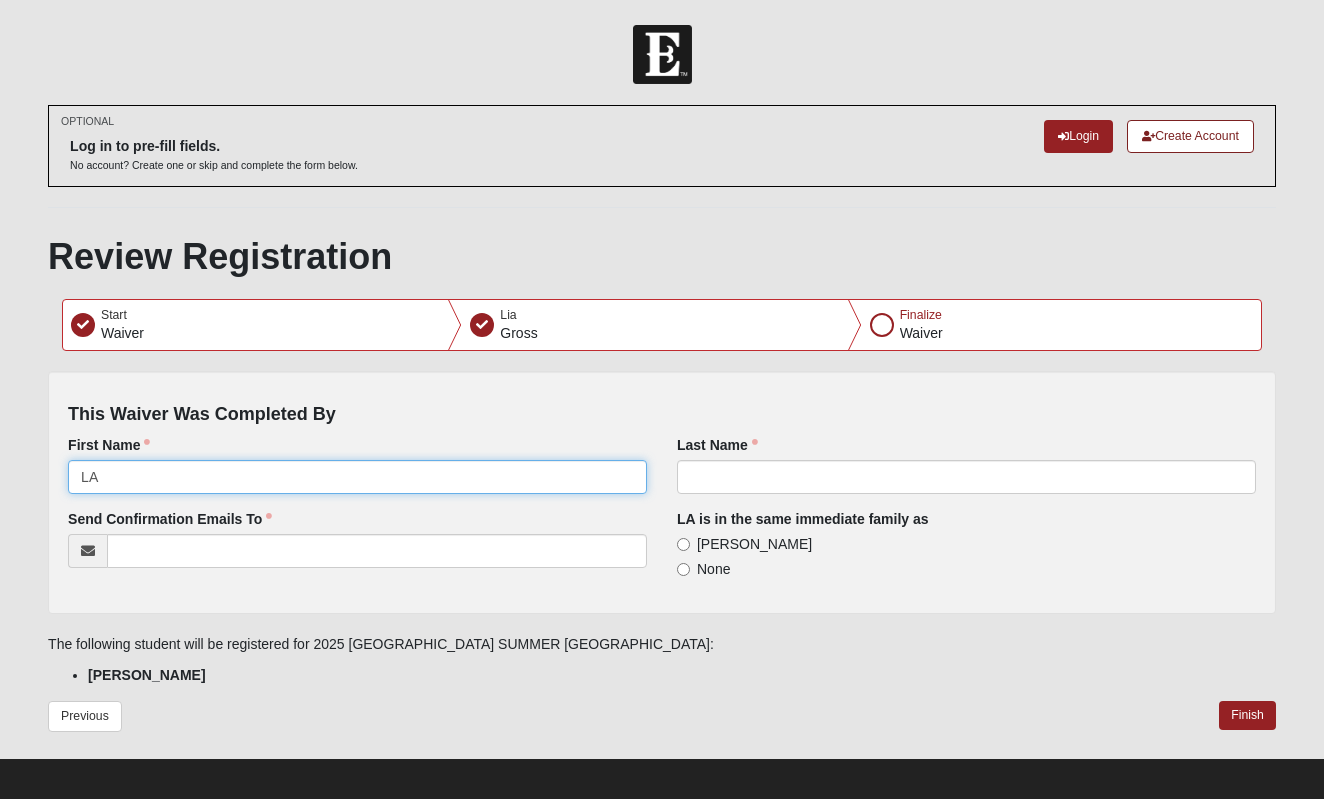 type on "L" 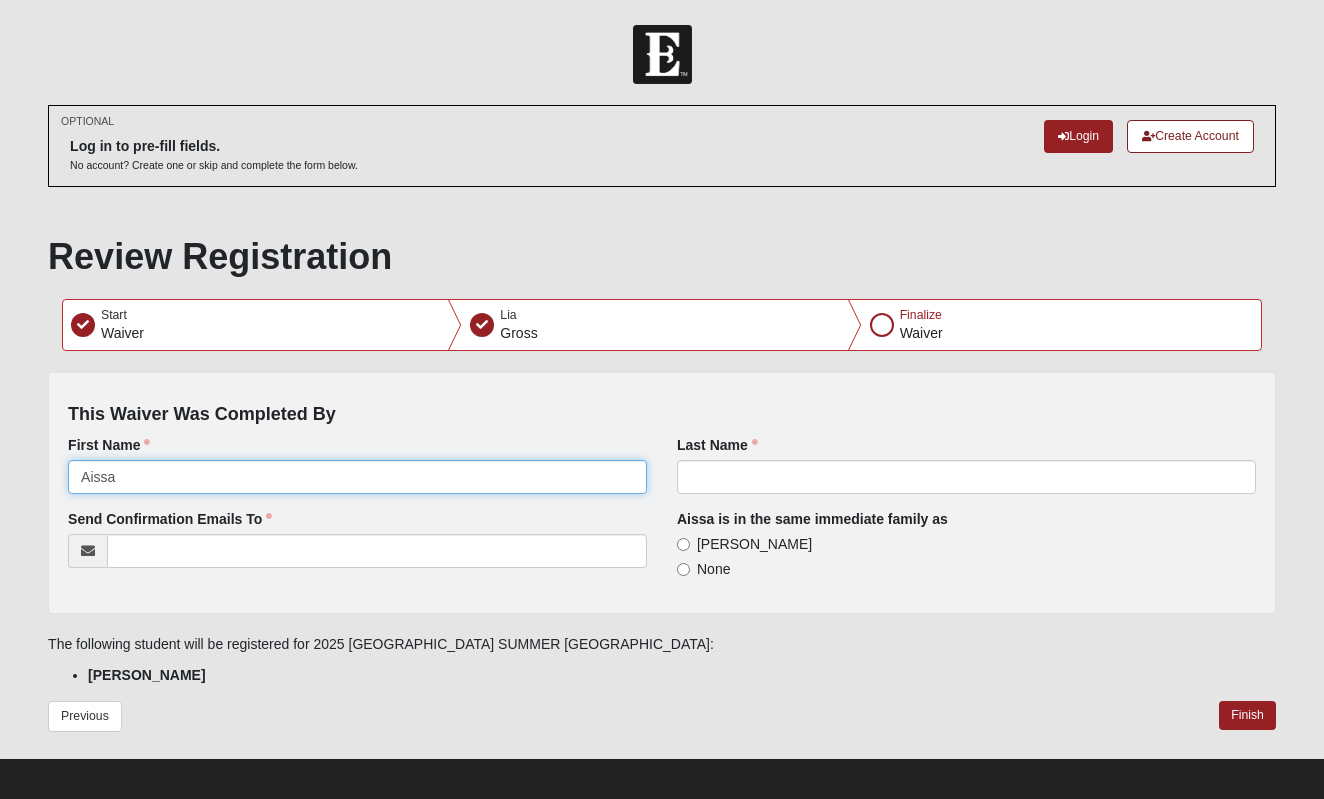 type on "Aissa" 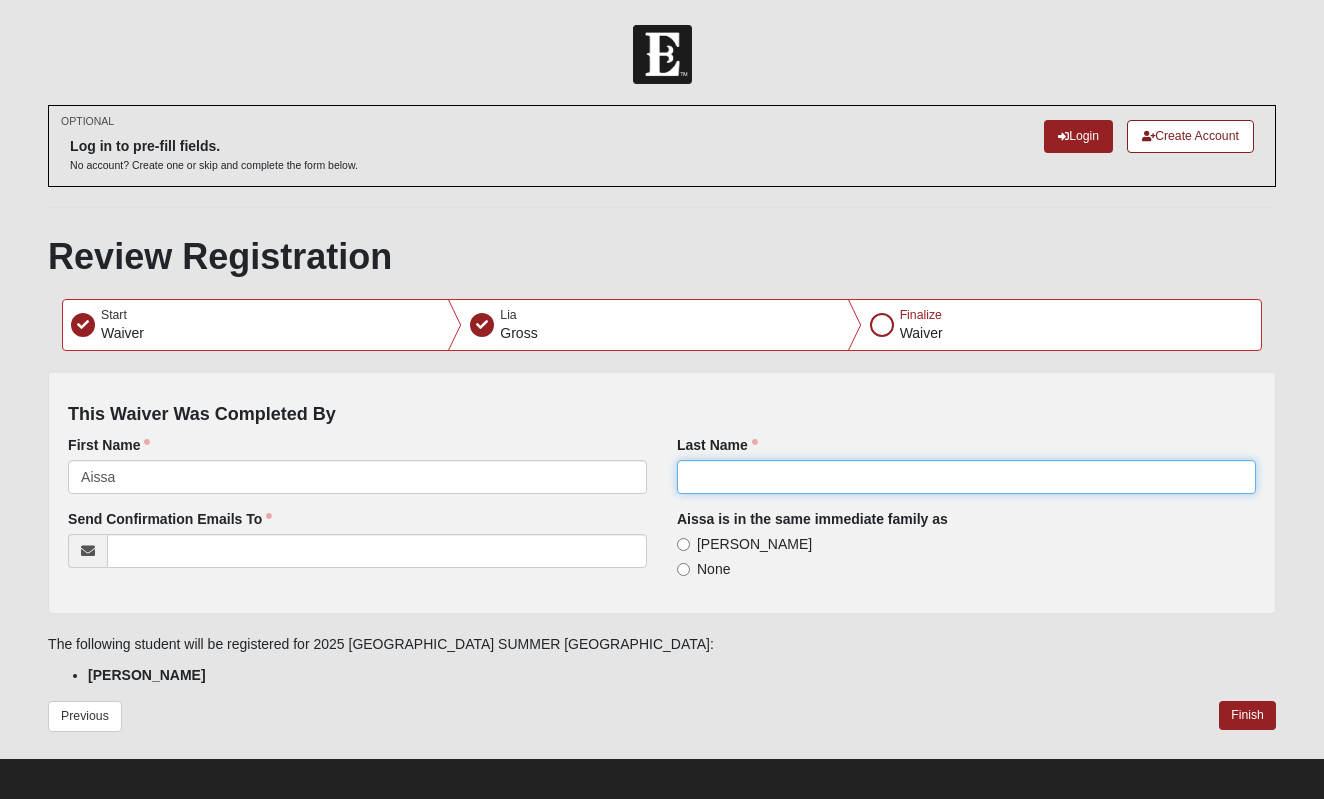 click on "Last Name" 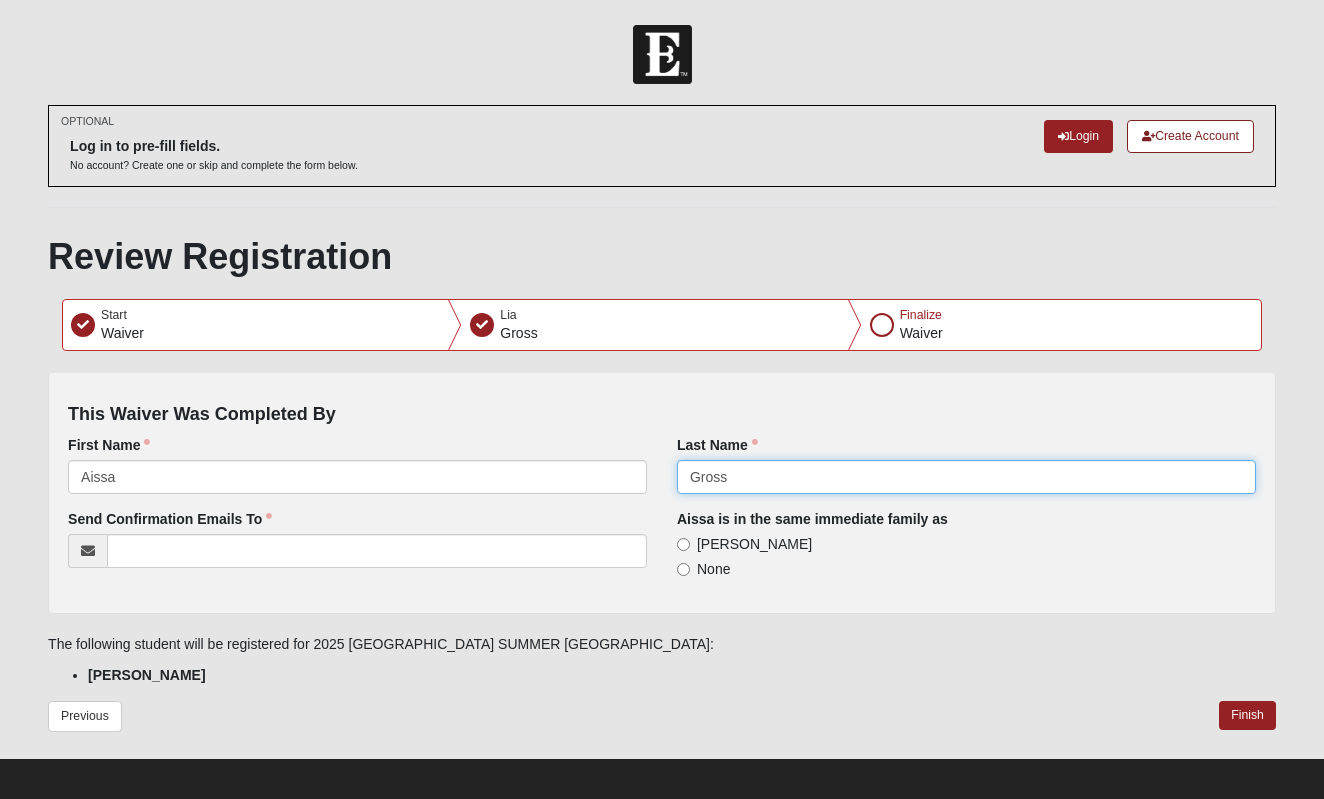 type on "Gross" 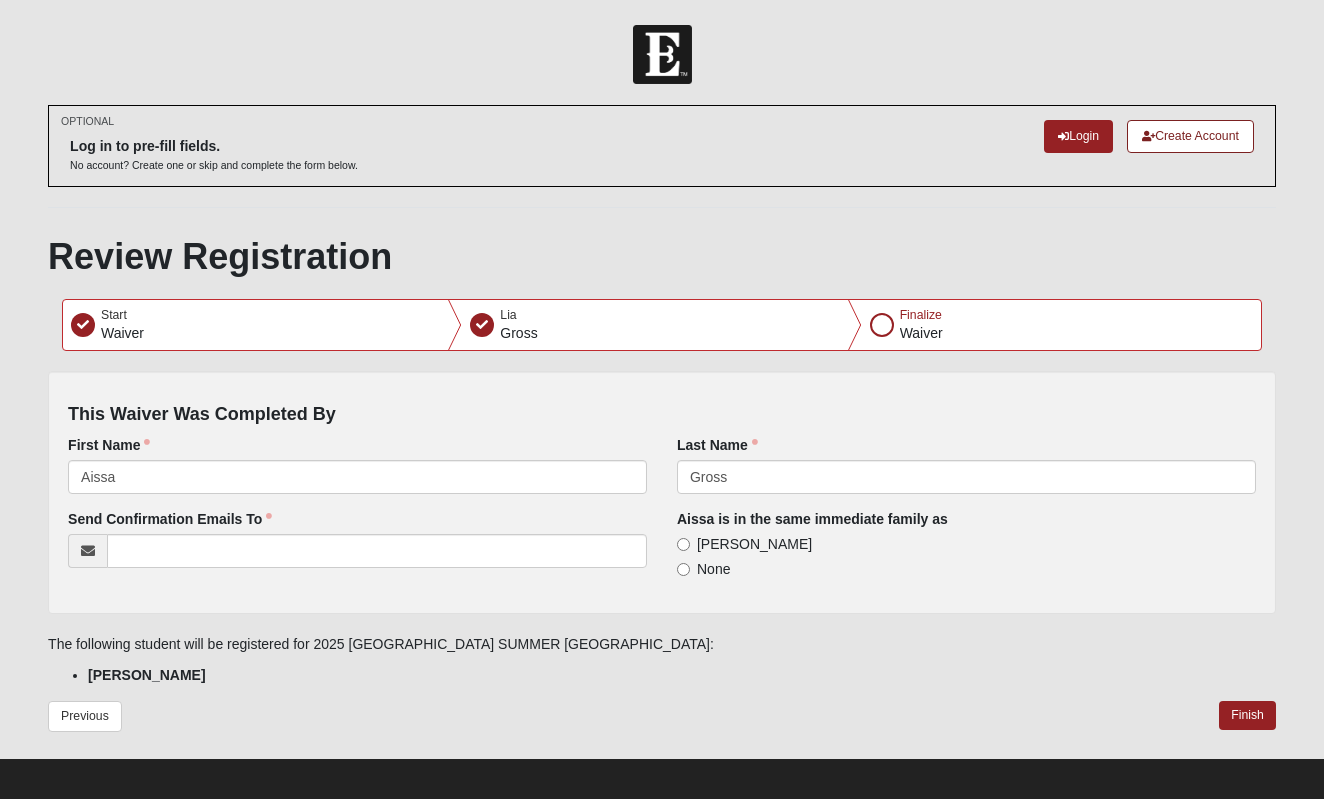 click on "None" 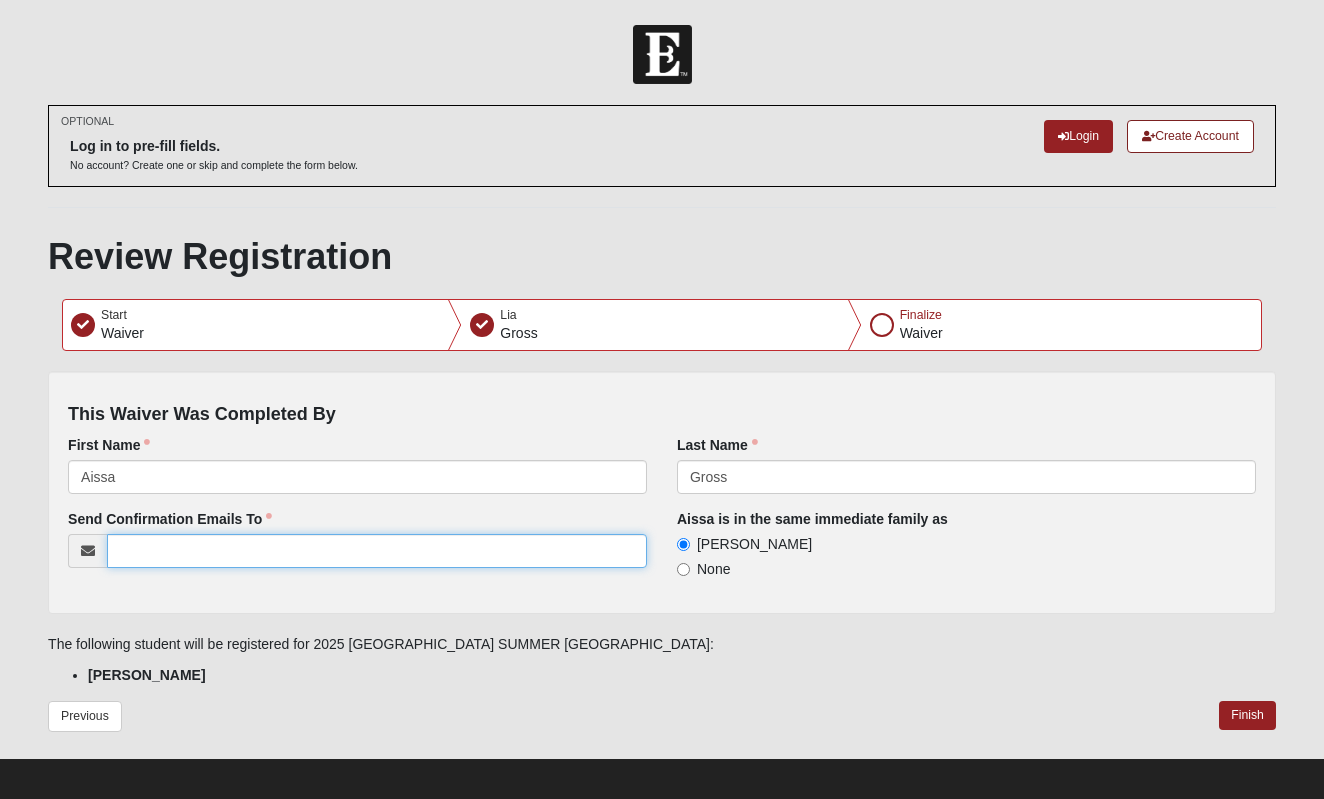 click on "Send Confirmation Emails To" at bounding box center [377, 551] 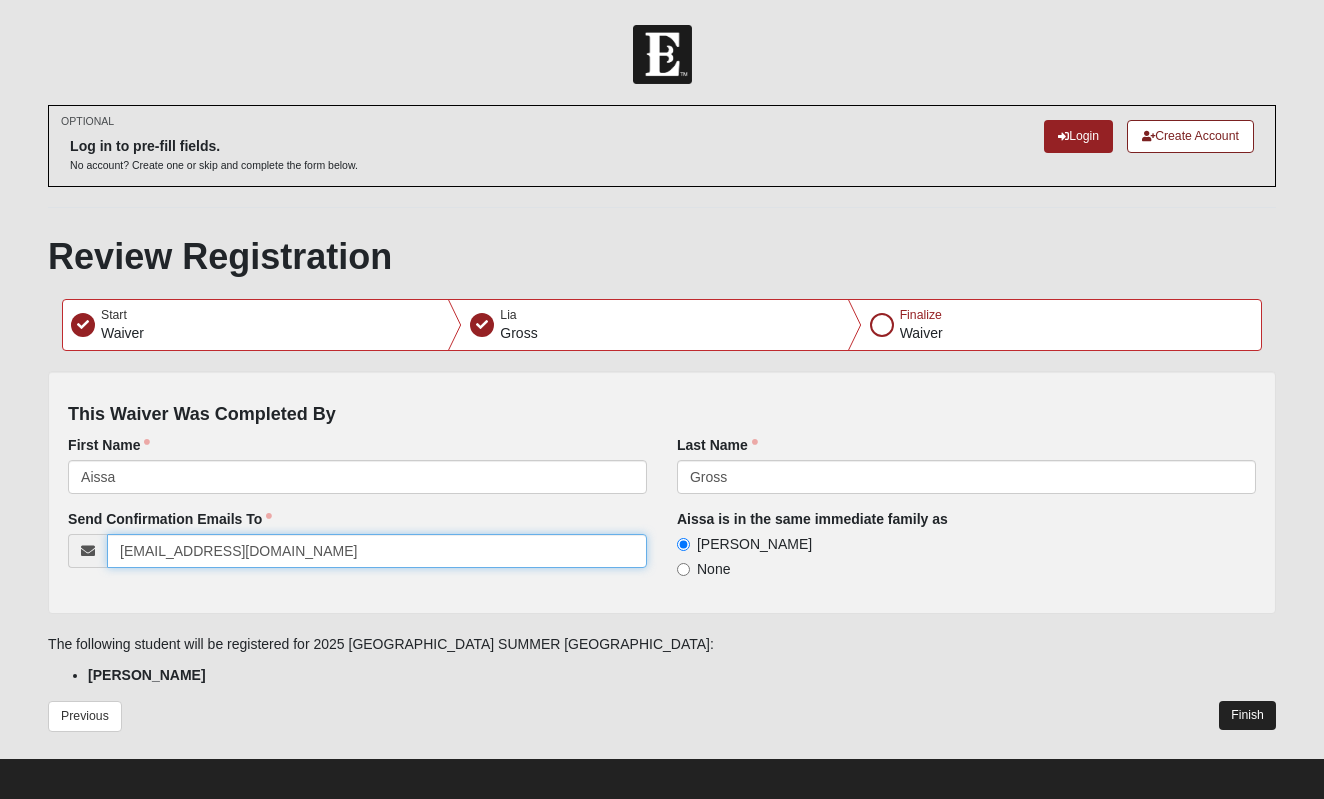 type on "[EMAIL_ADDRESS][DOMAIN_NAME]" 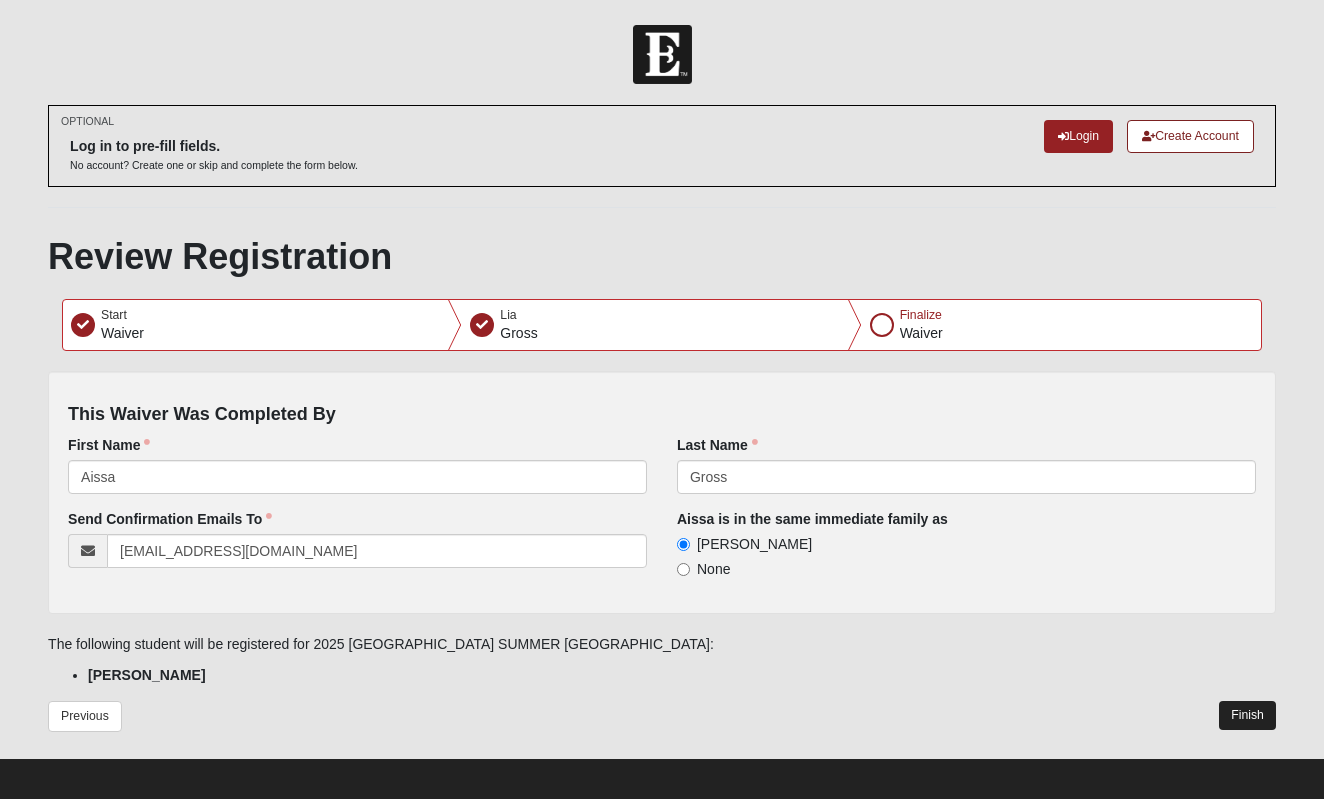 click on "Finish" at bounding box center (1247, 715) 